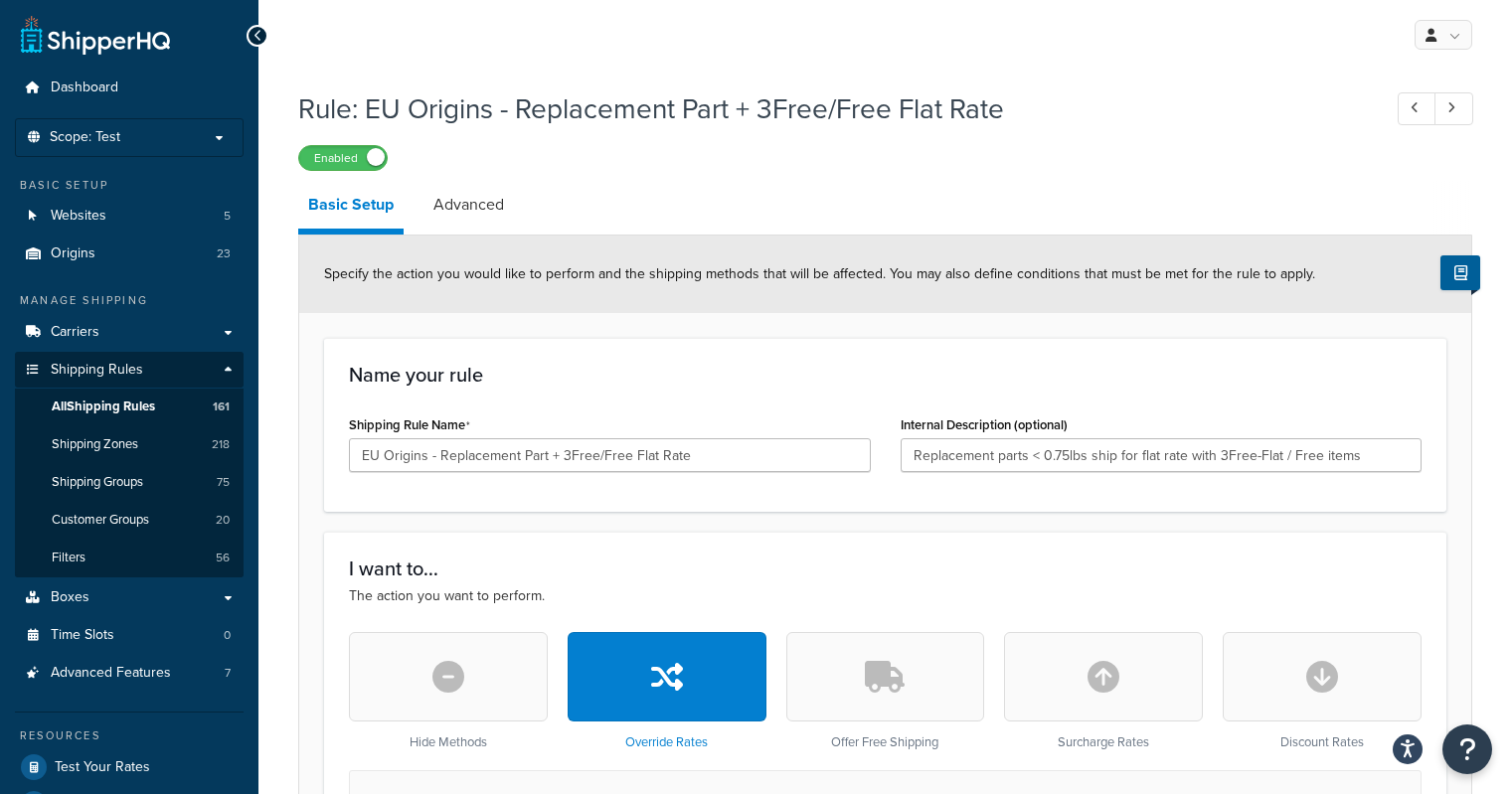 select on "SHIPPING_GROUP" 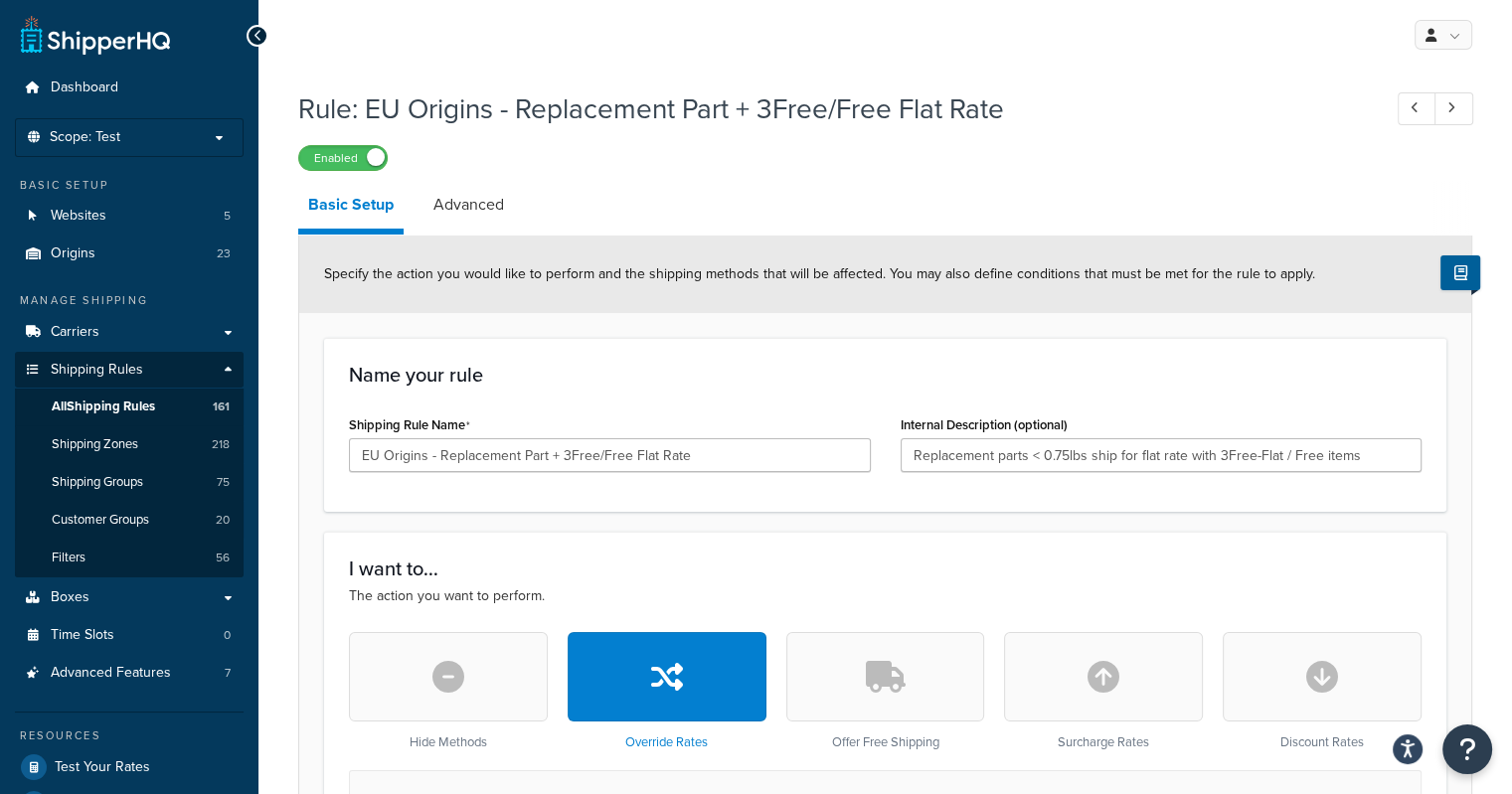 scroll, scrollTop: 0, scrollLeft: 0, axis: both 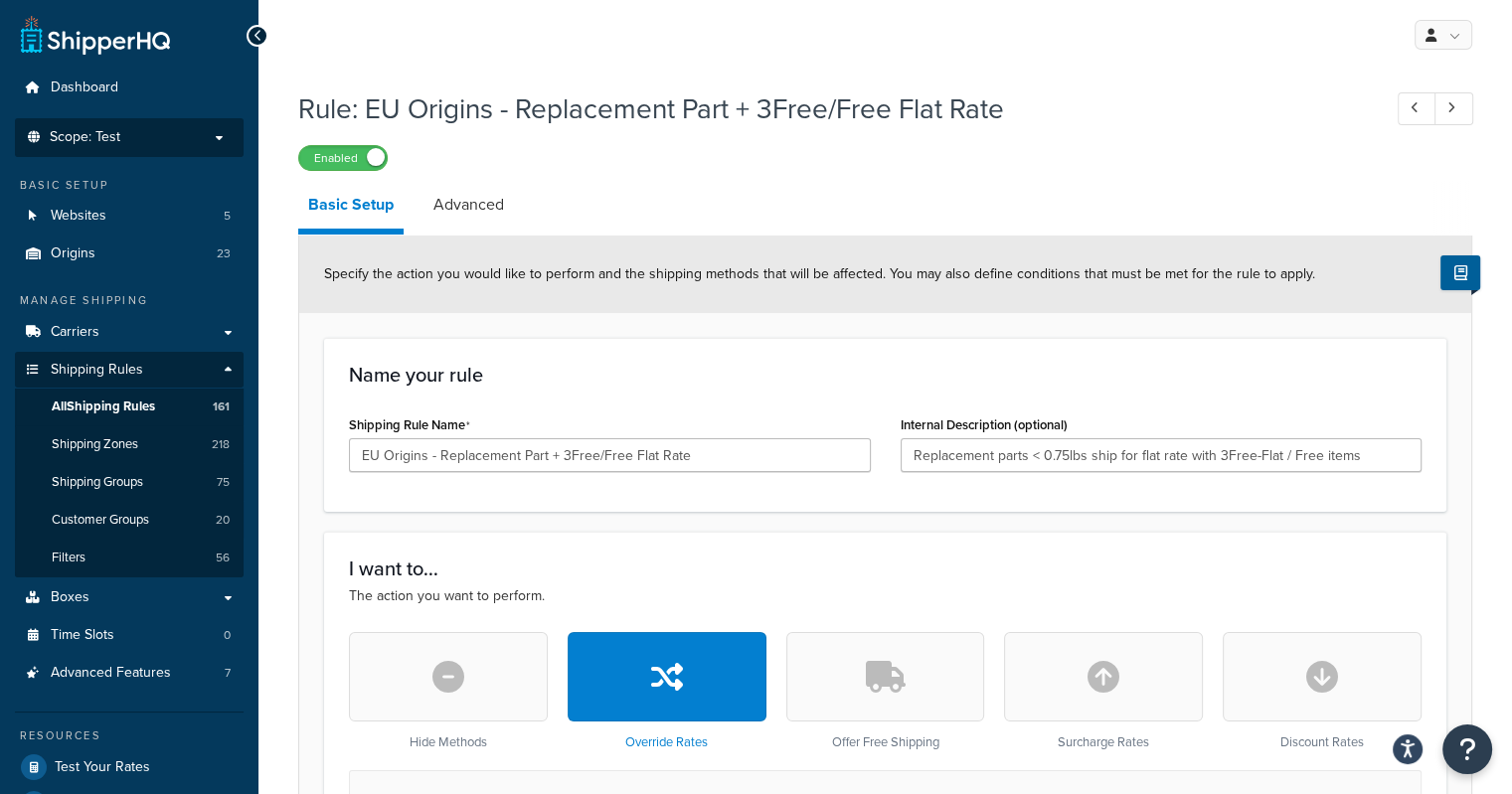 click on "Scope:   Test" at bounding box center [129, 137] 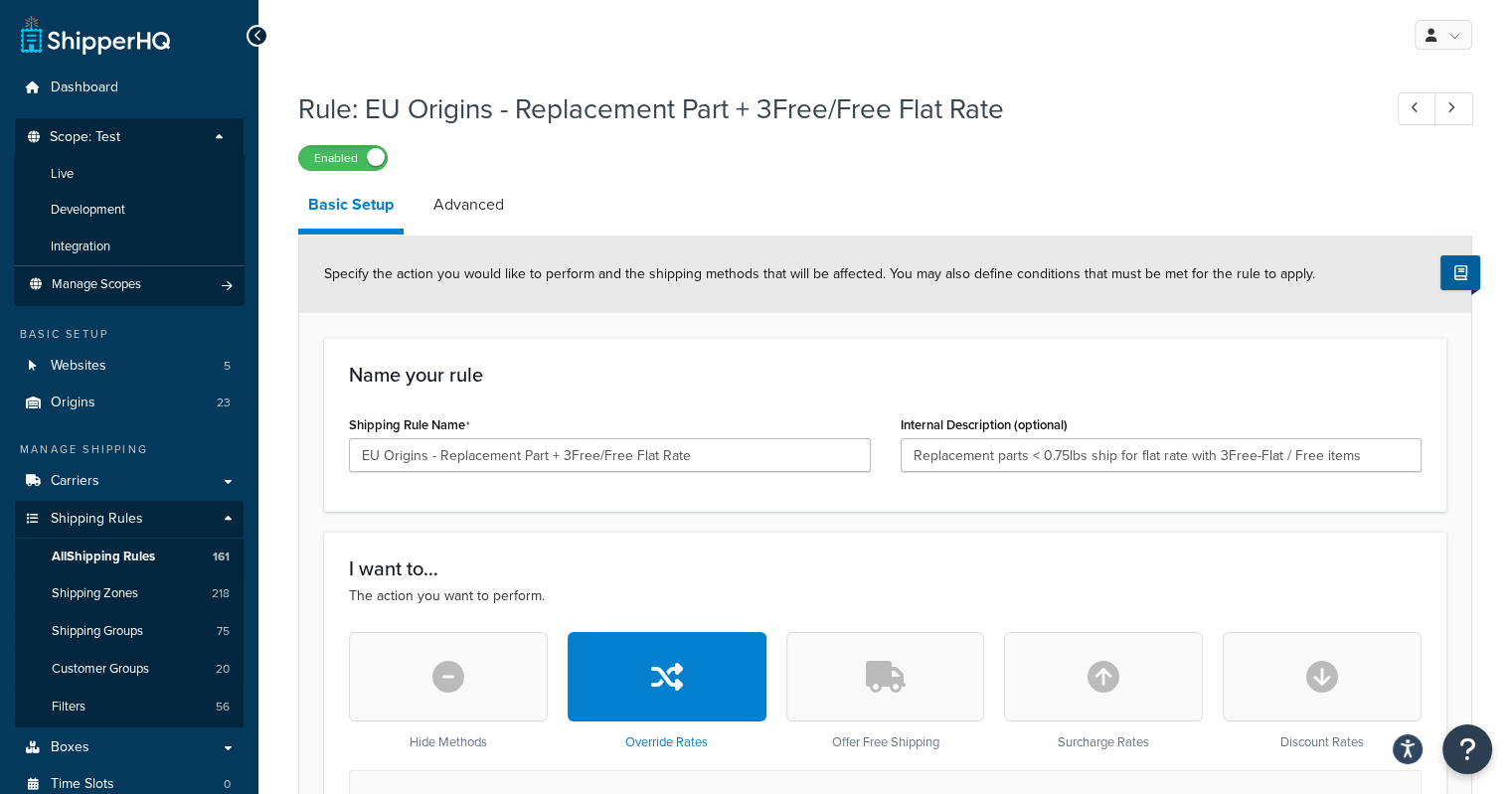 drag, startPoint x: 95, startPoint y: 178, endPoint x: 835, endPoint y: 86, distance: 745.69699 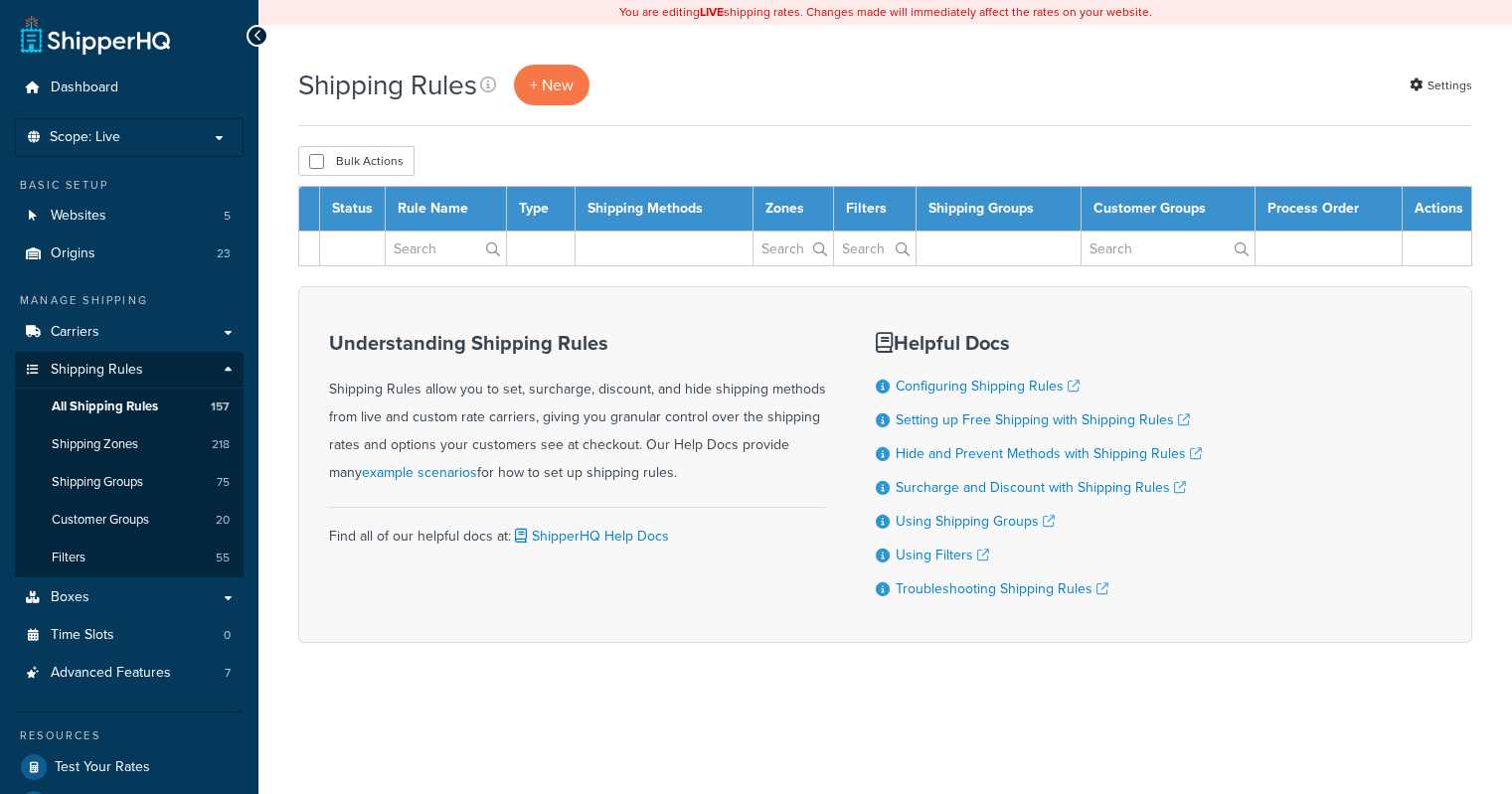 scroll, scrollTop: 0, scrollLeft: 0, axis: both 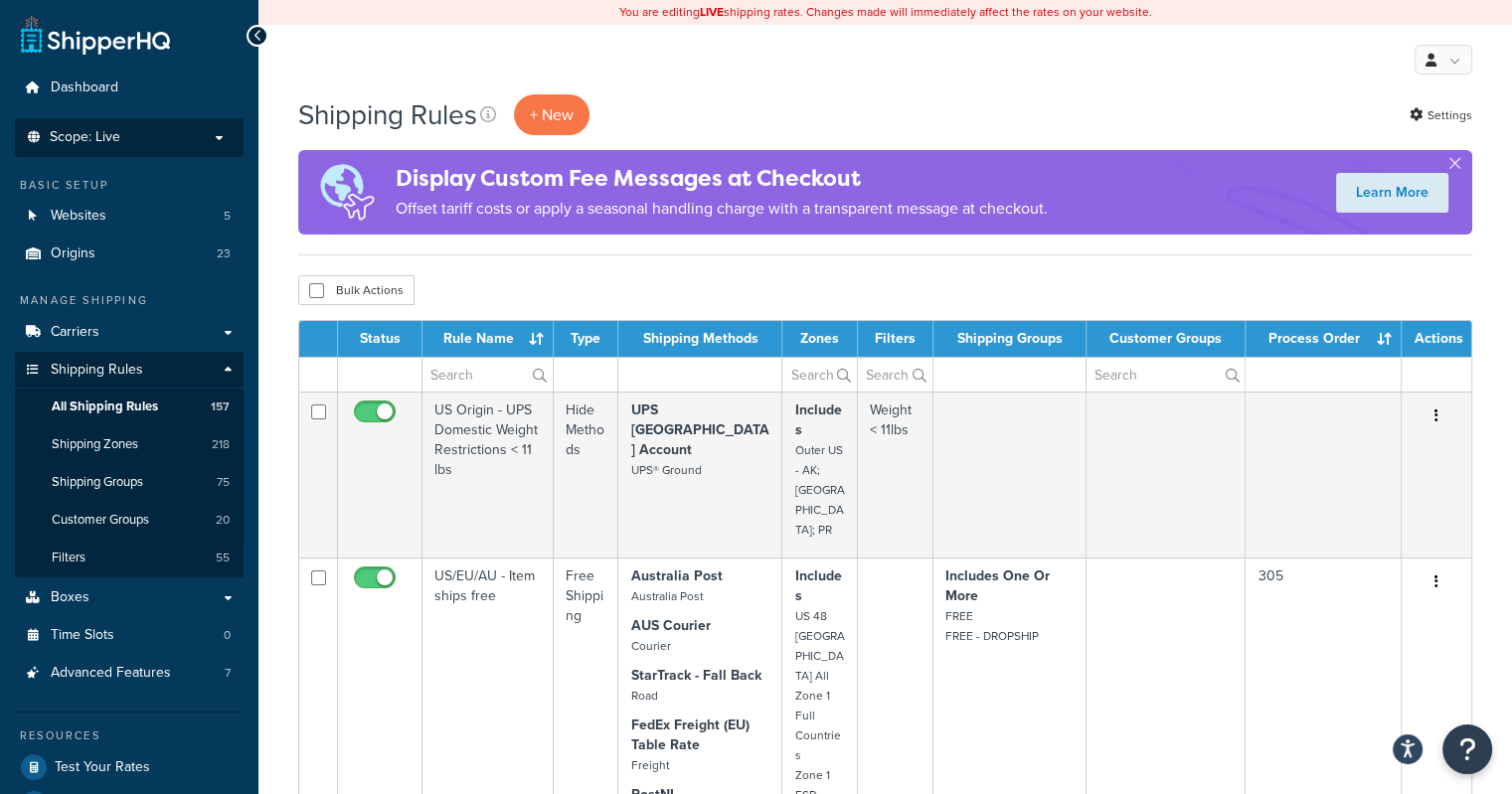 click on "Scope: Live" at bounding box center (84, 137) 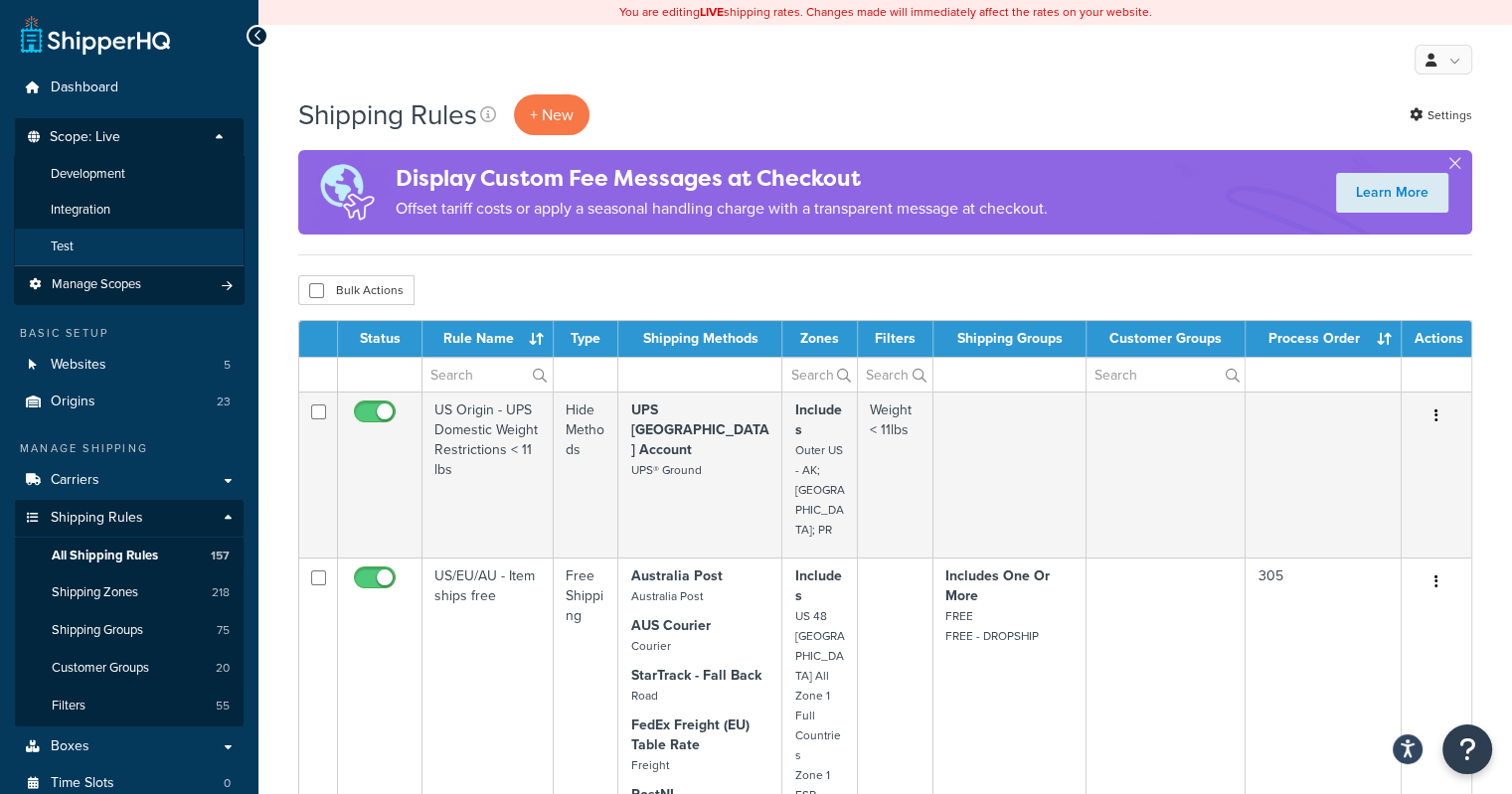 click on "Test" at bounding box center [129, 246] 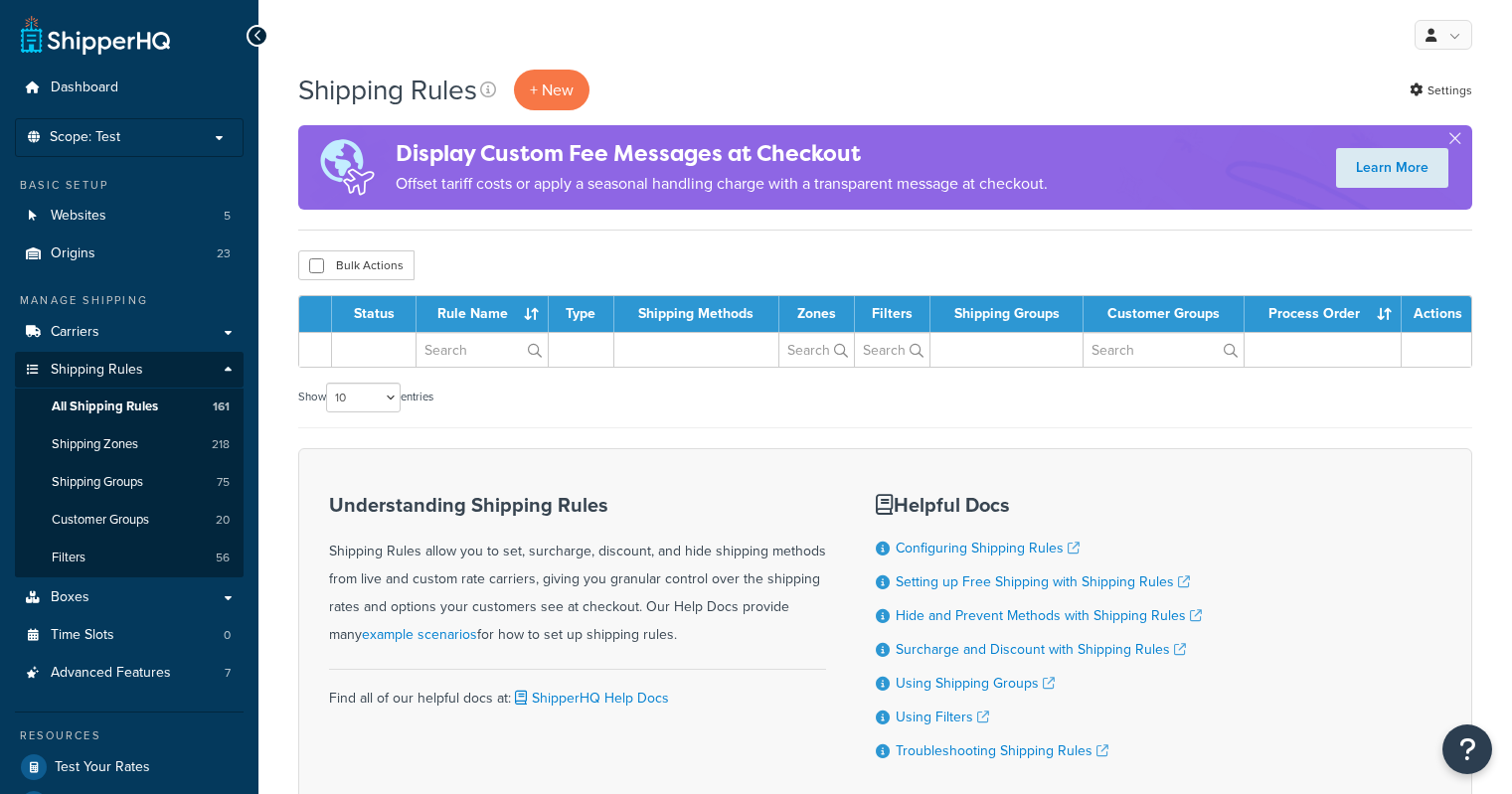 scroll, scrollTop: 0, scrollLeft: 0, axis: both 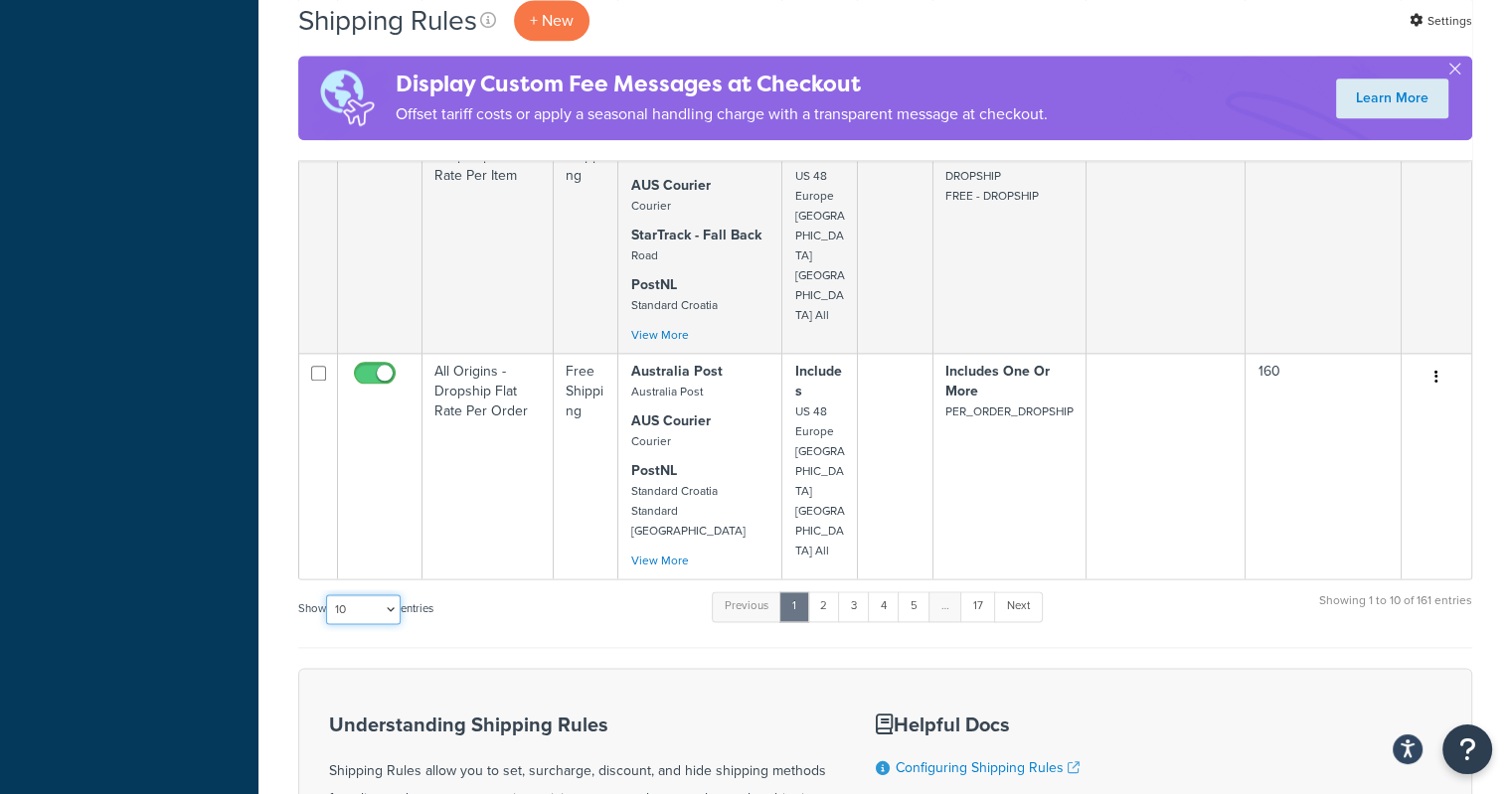 click on "10 15 25 50 100 1000" at bounding box center (363, 609) 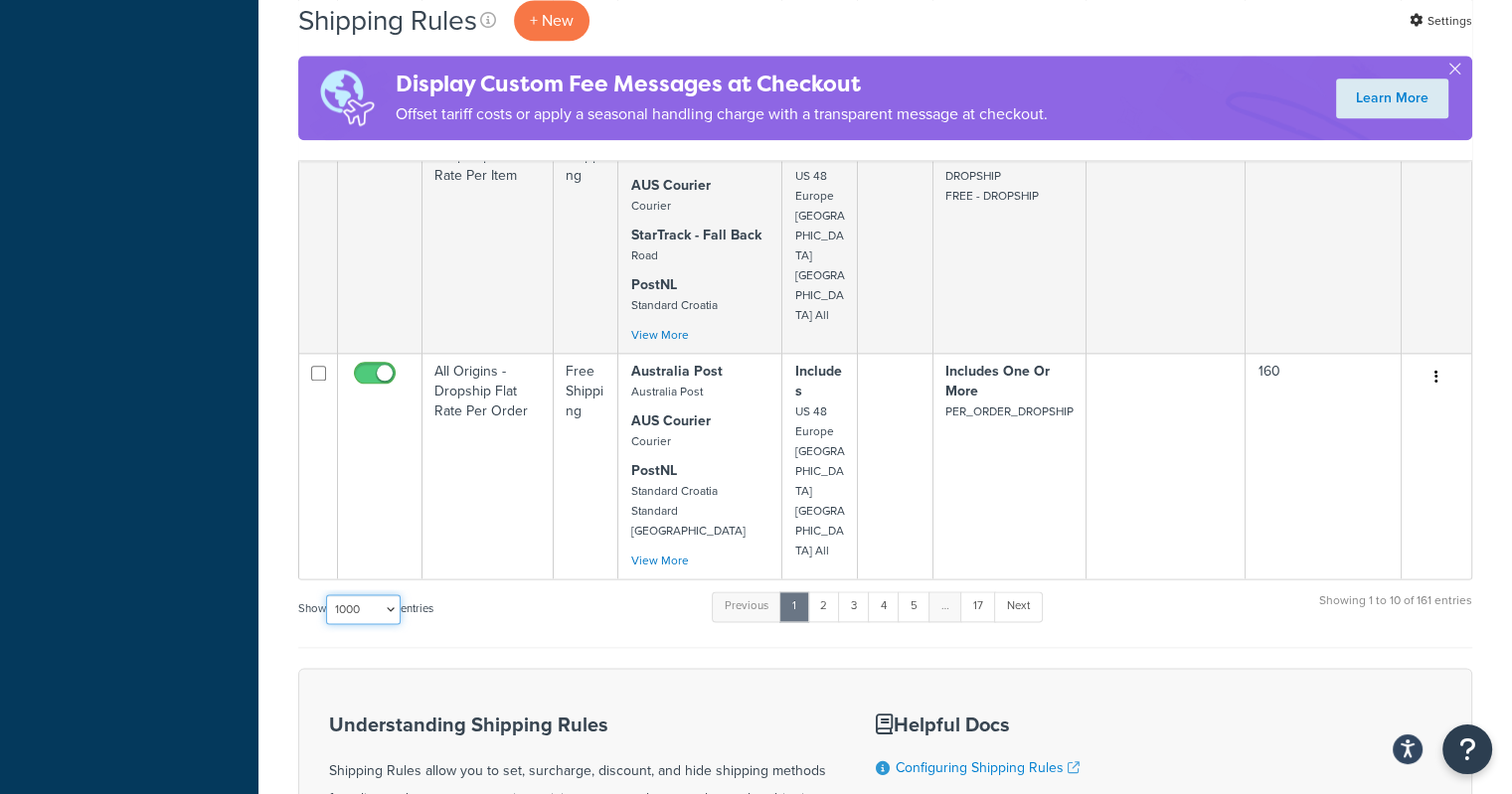 click on "10 15 25 50 100 1000" at bounding box center (363, 609) 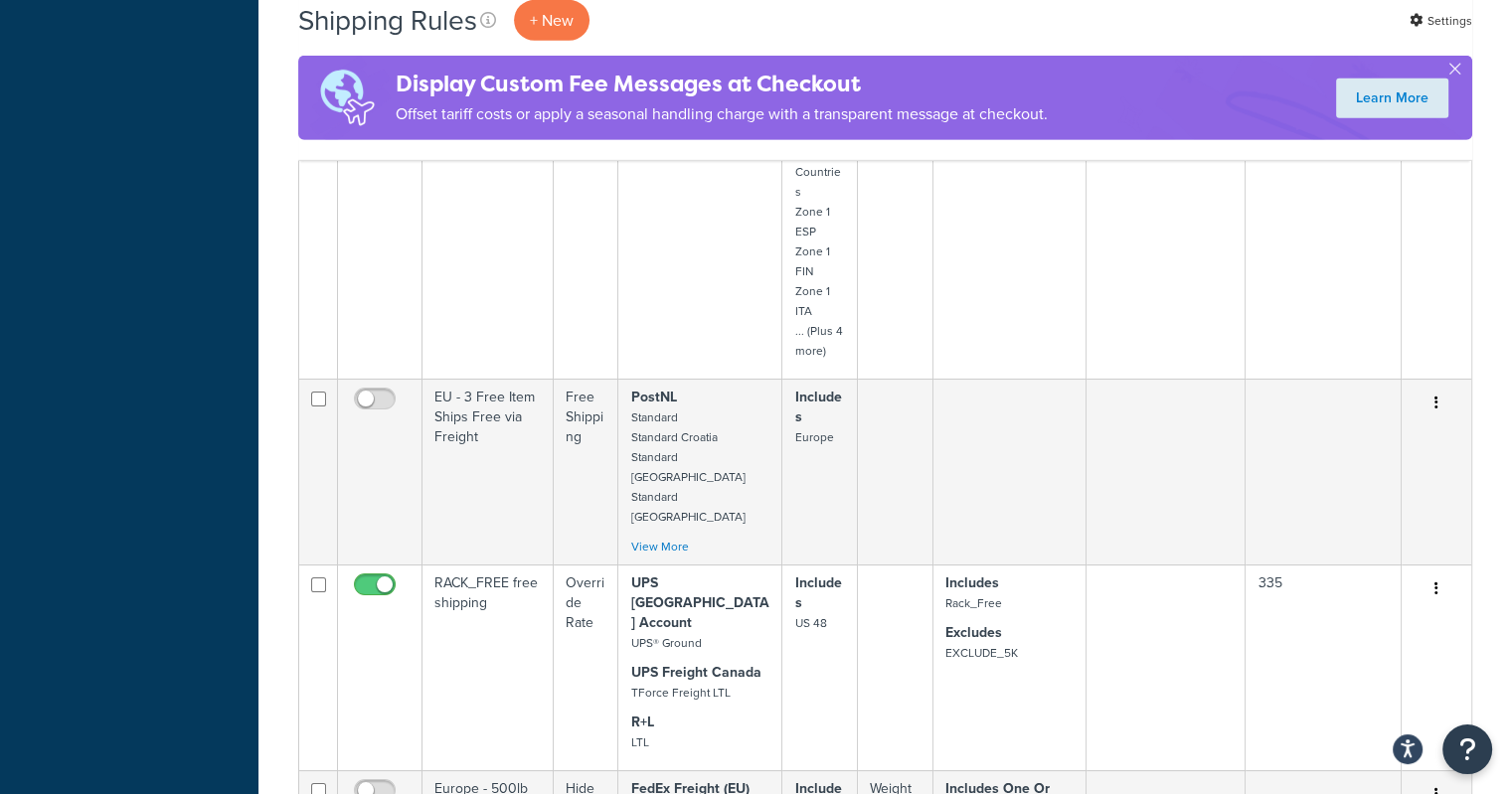 scroll, scrollTop: 34225, scrollLeft: 0, axis: vertical 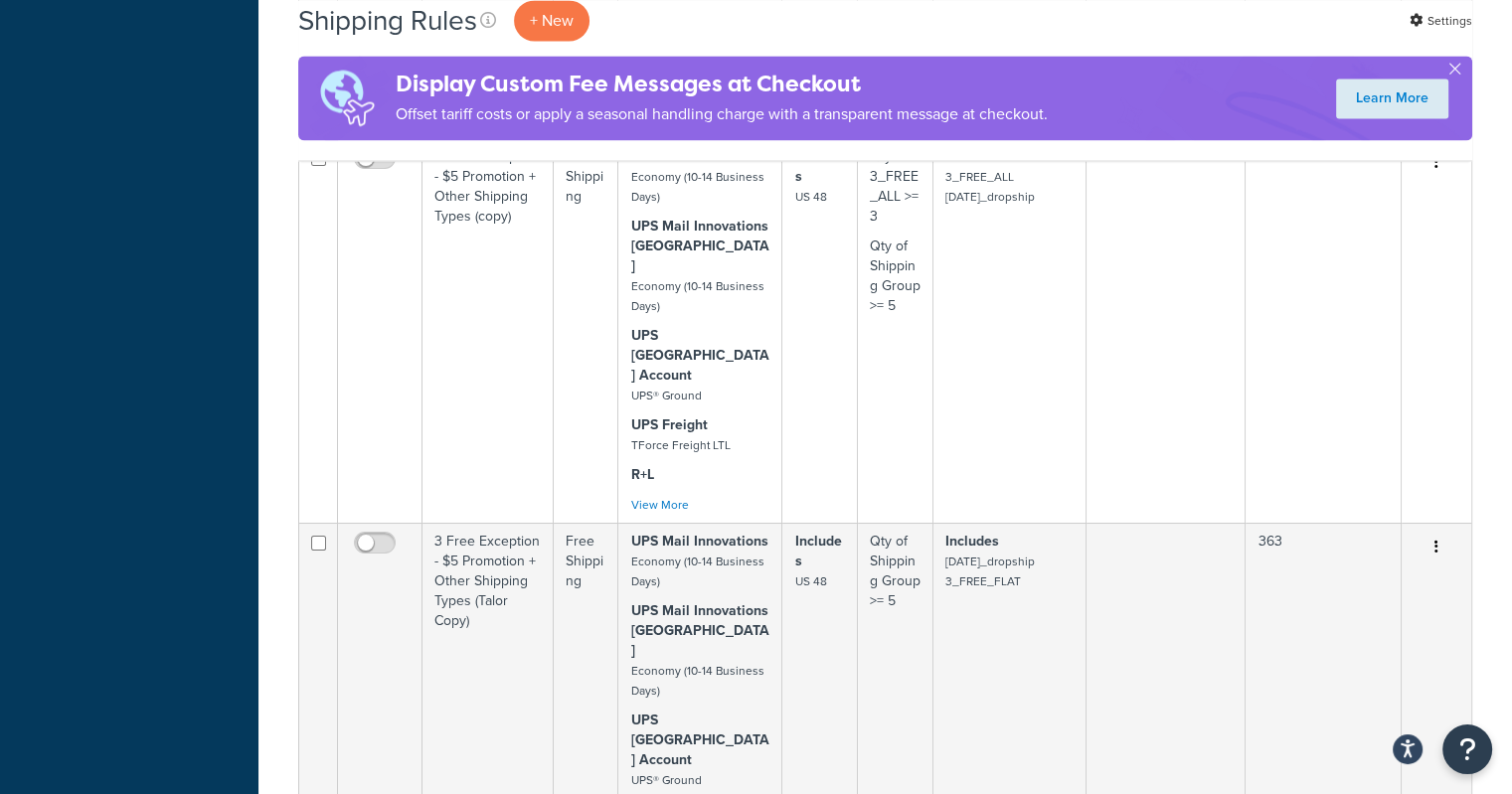 click at bounding box center [1436, 5777] 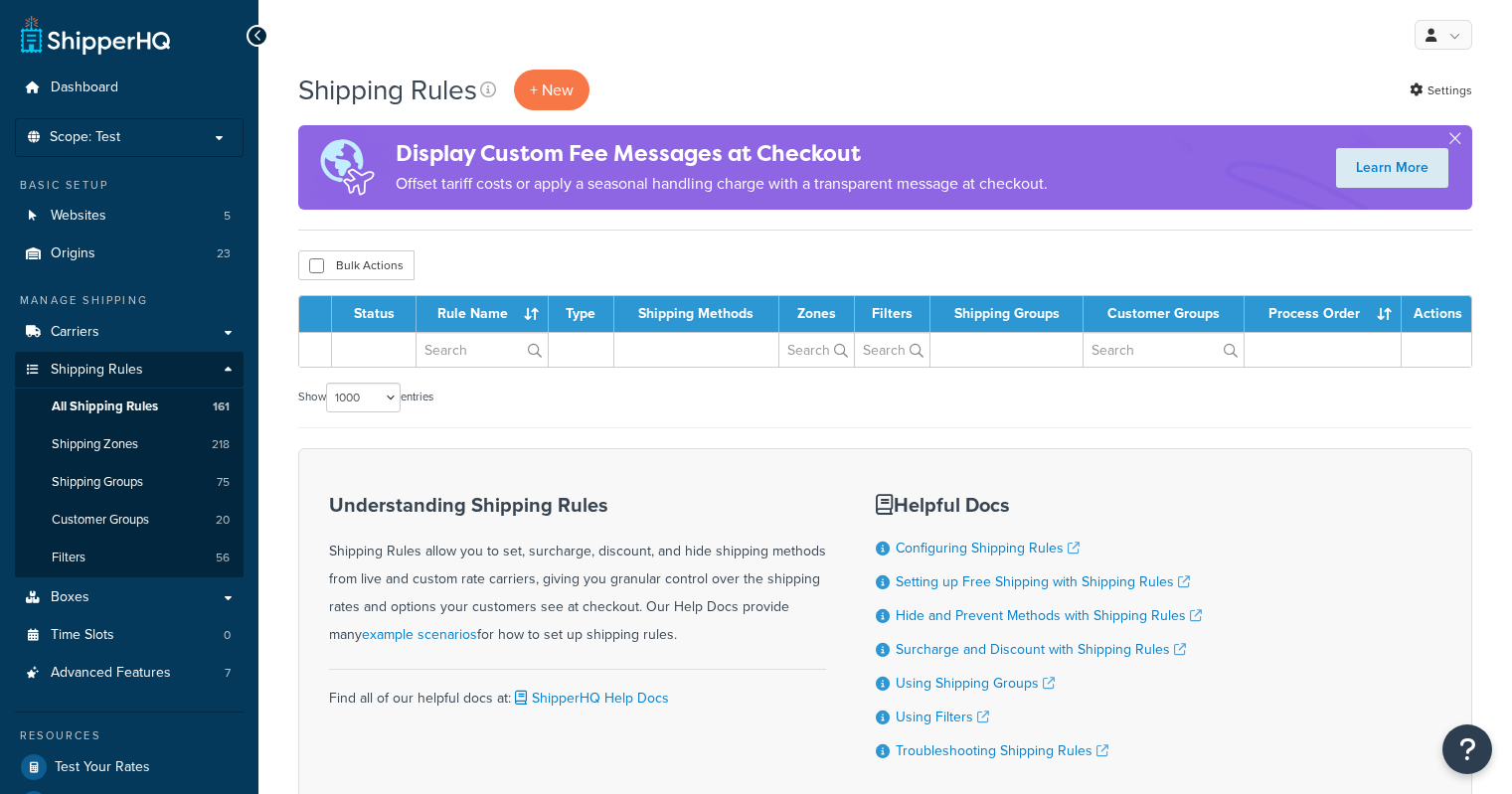 select on "1000" 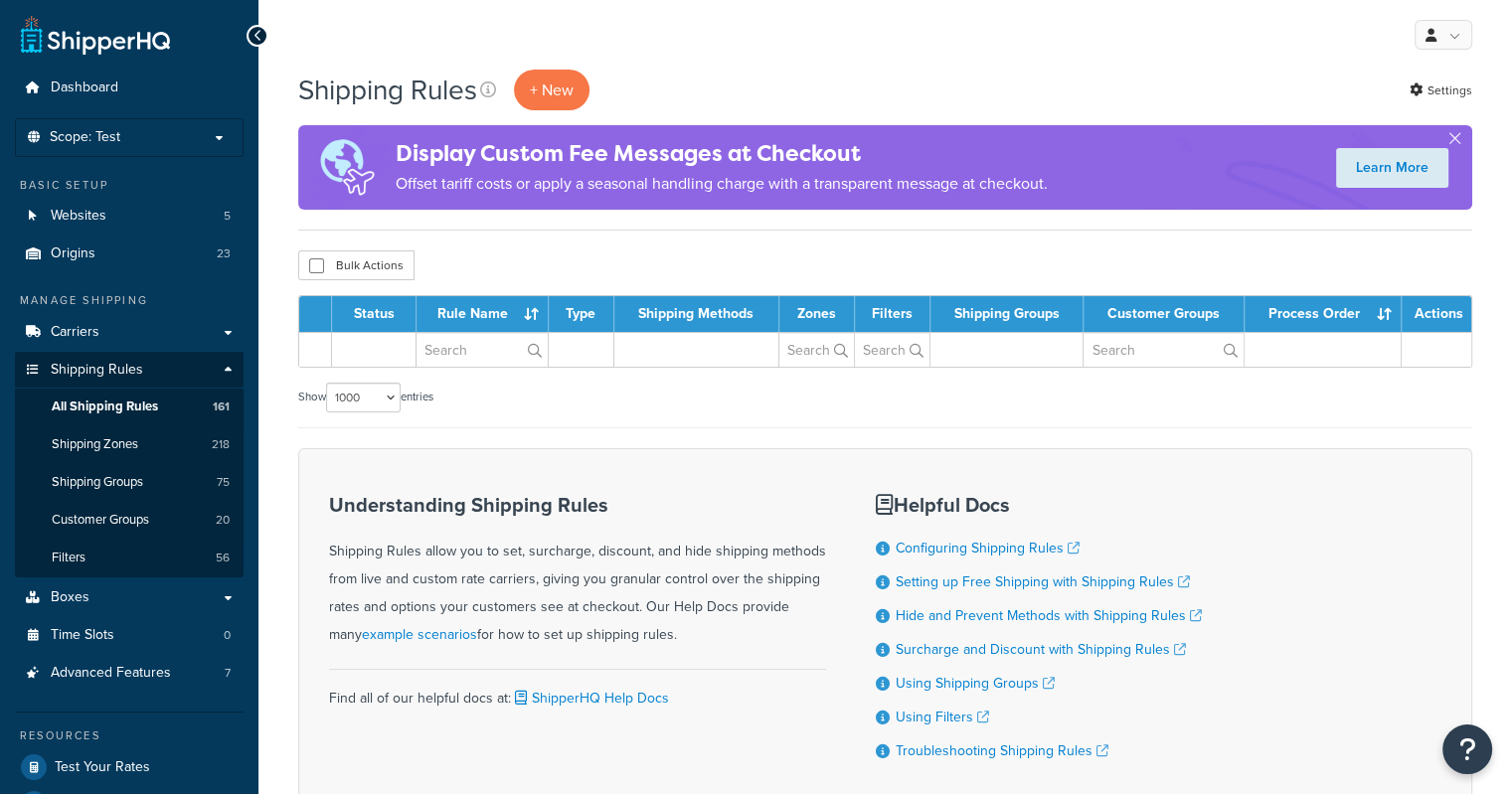 scroll, scrollTop: 0, scrollLeft: 0, axis: both 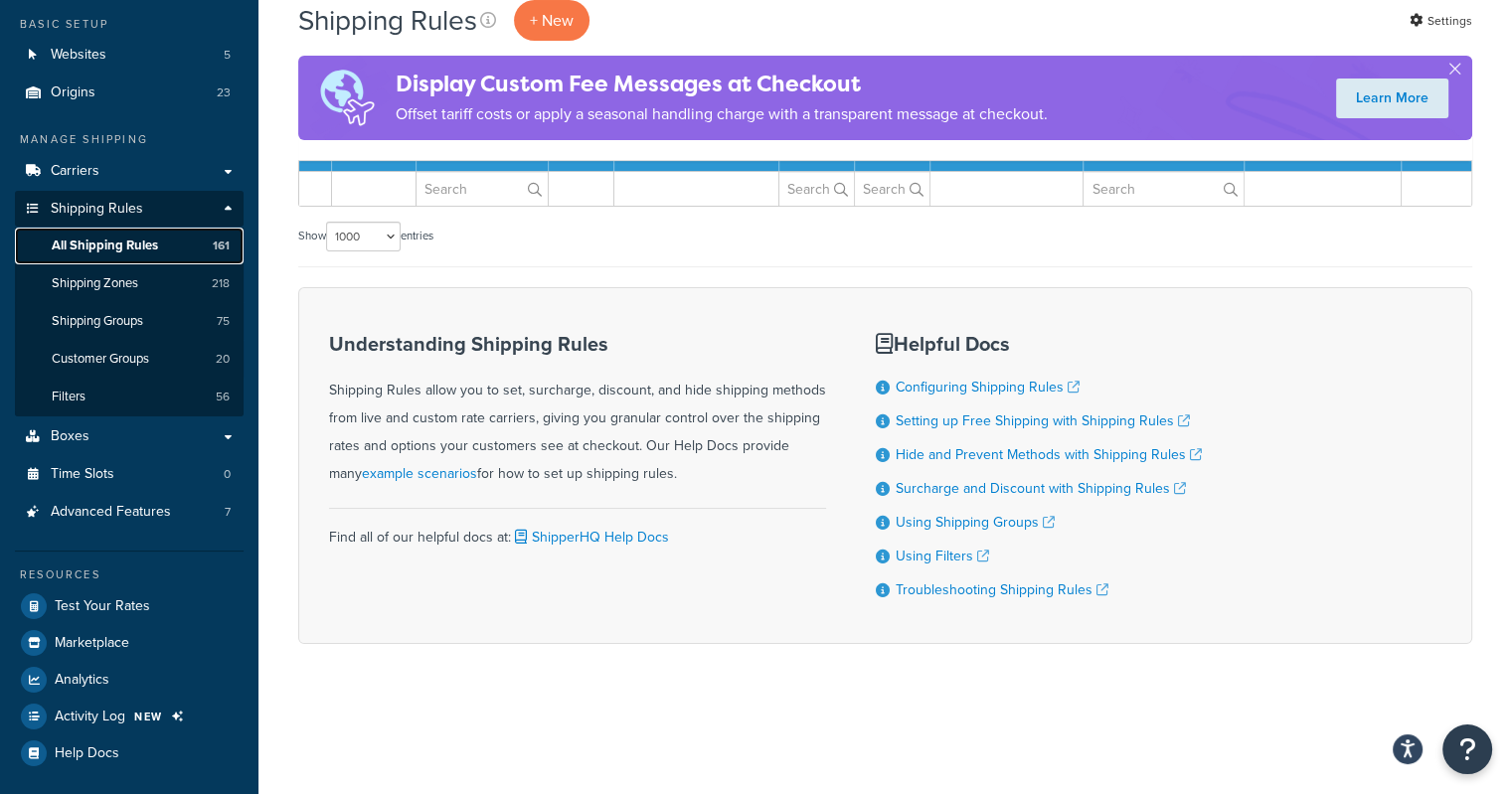 click on "All Shipping Rules" at bounding box center [104, 245] 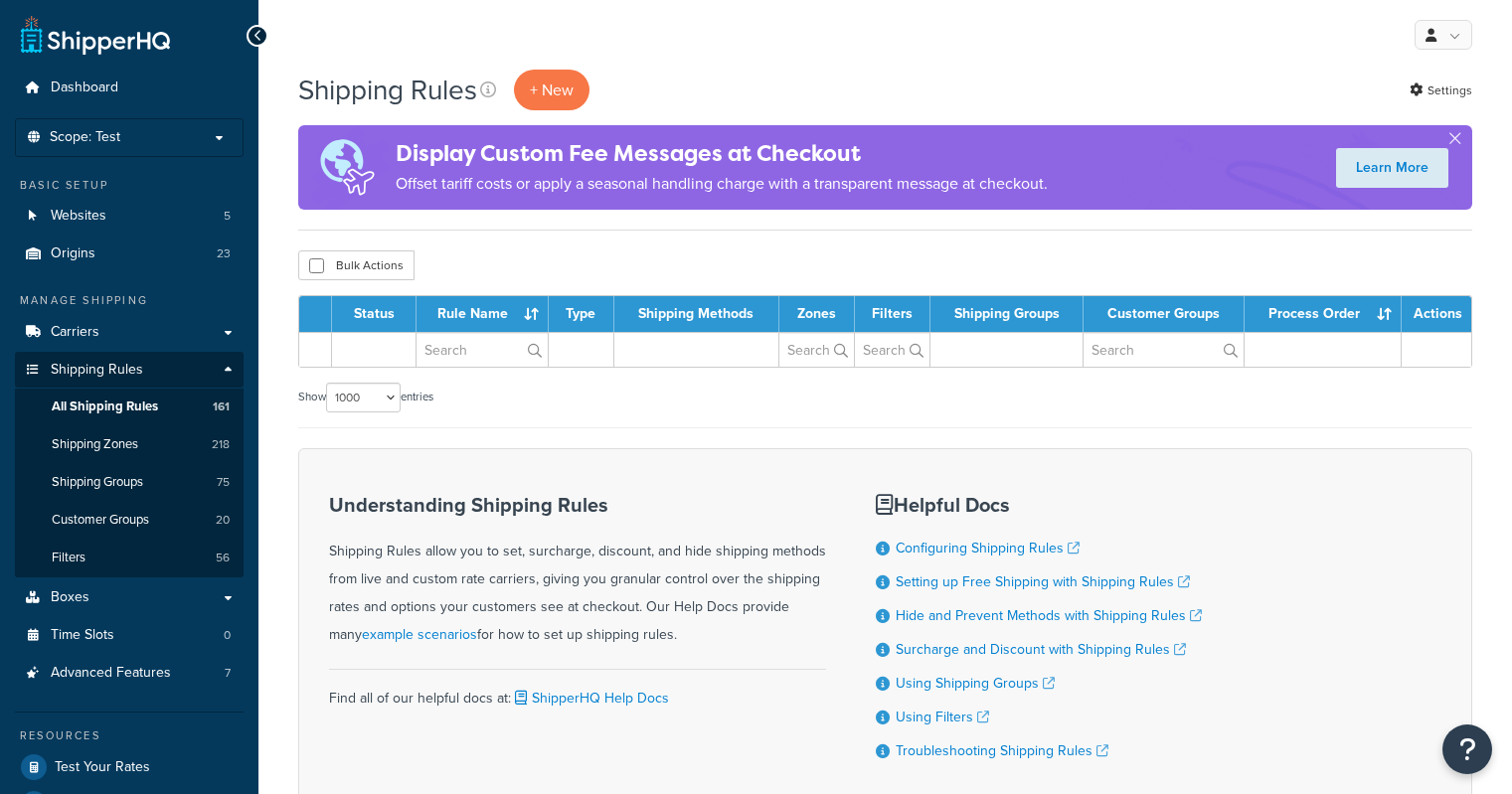 select on "1000" 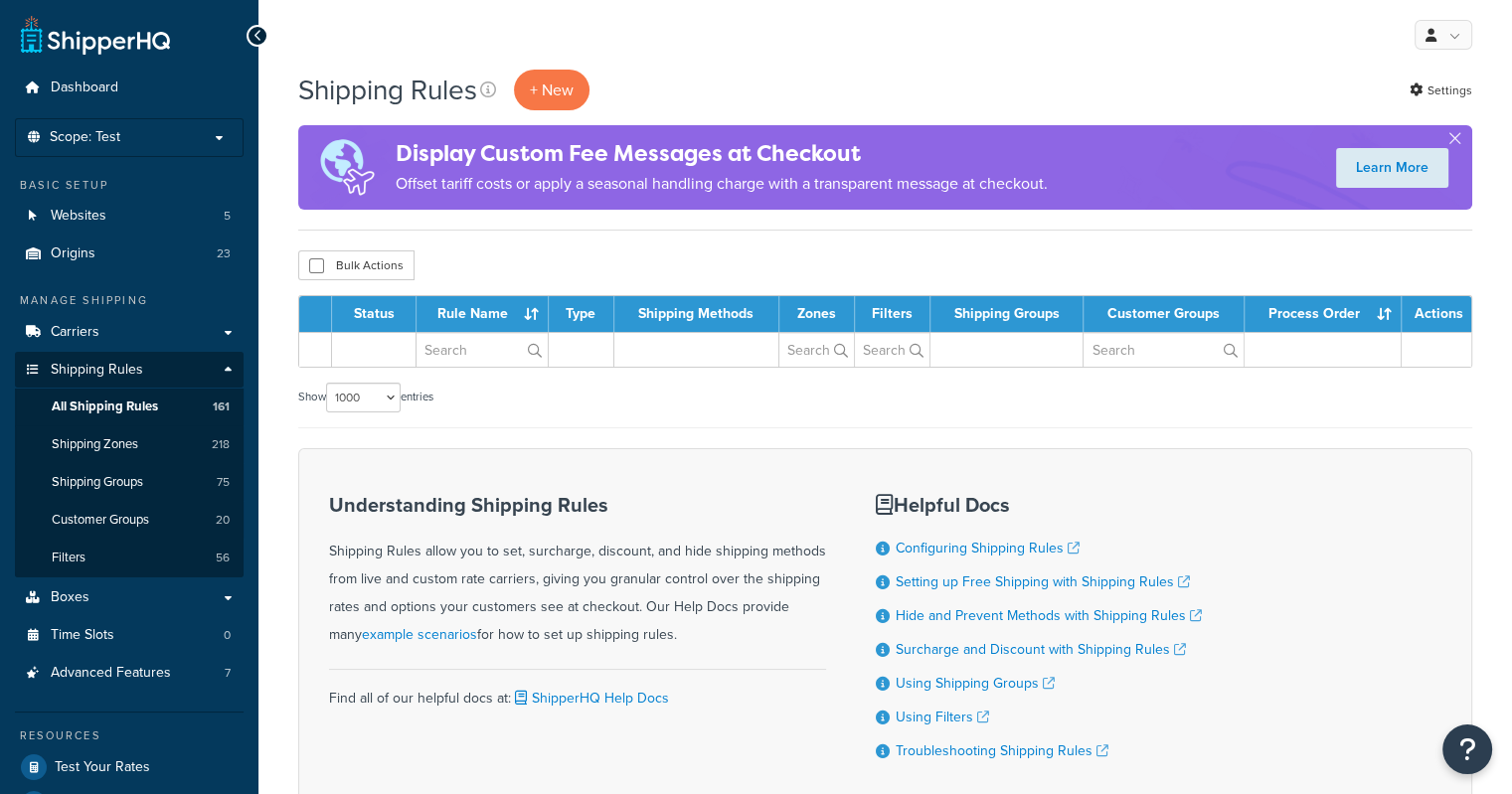 scroll, scrollTop: 0, scrollLeft: 0, axis: both 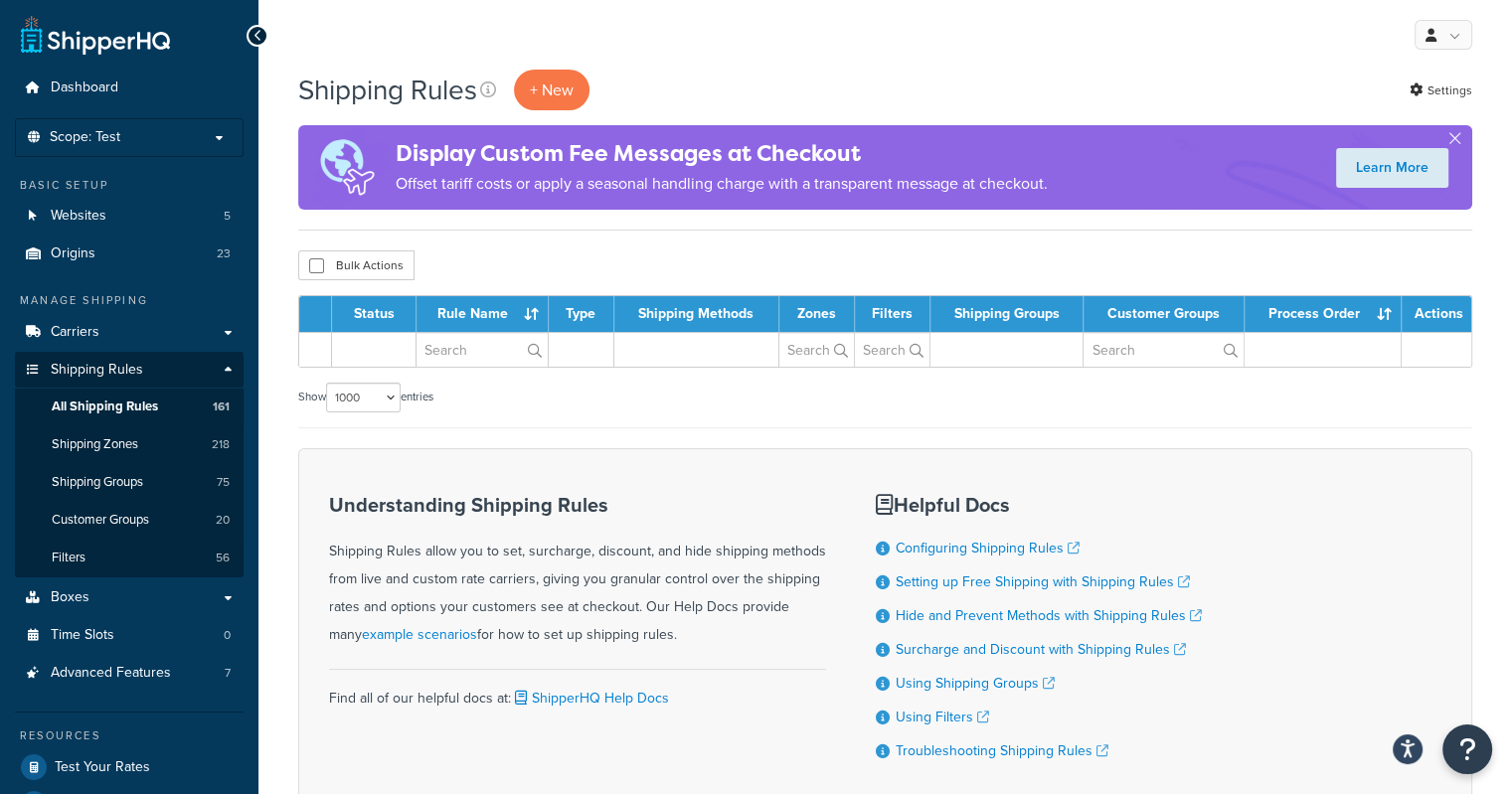 click on "Bulk Actions
Duplicate
[GEOGRAPHIC_DATA]" at bounding box center (885, 265) 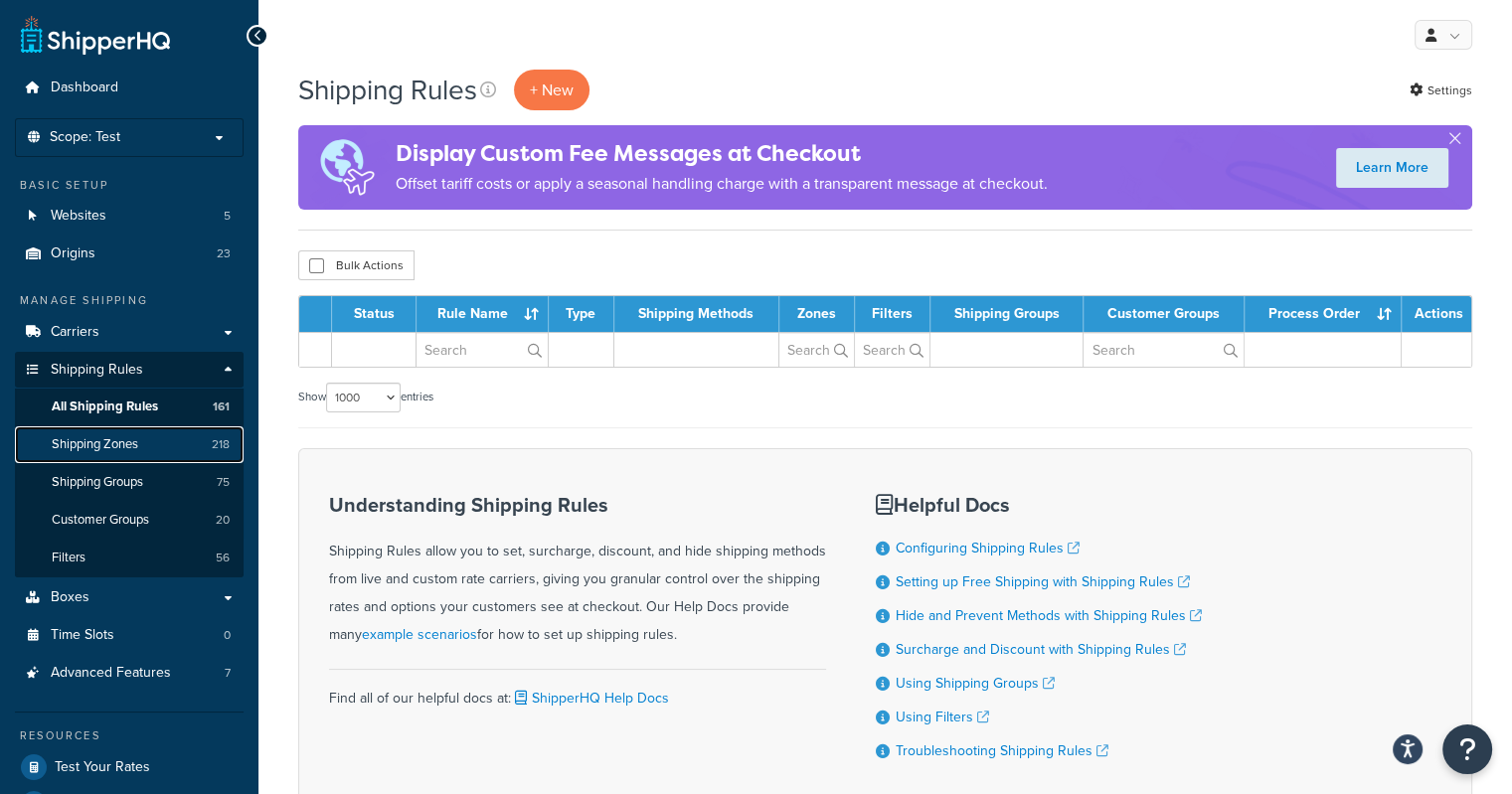 click on "Shipping Zones" at bounding box center [94, 444] 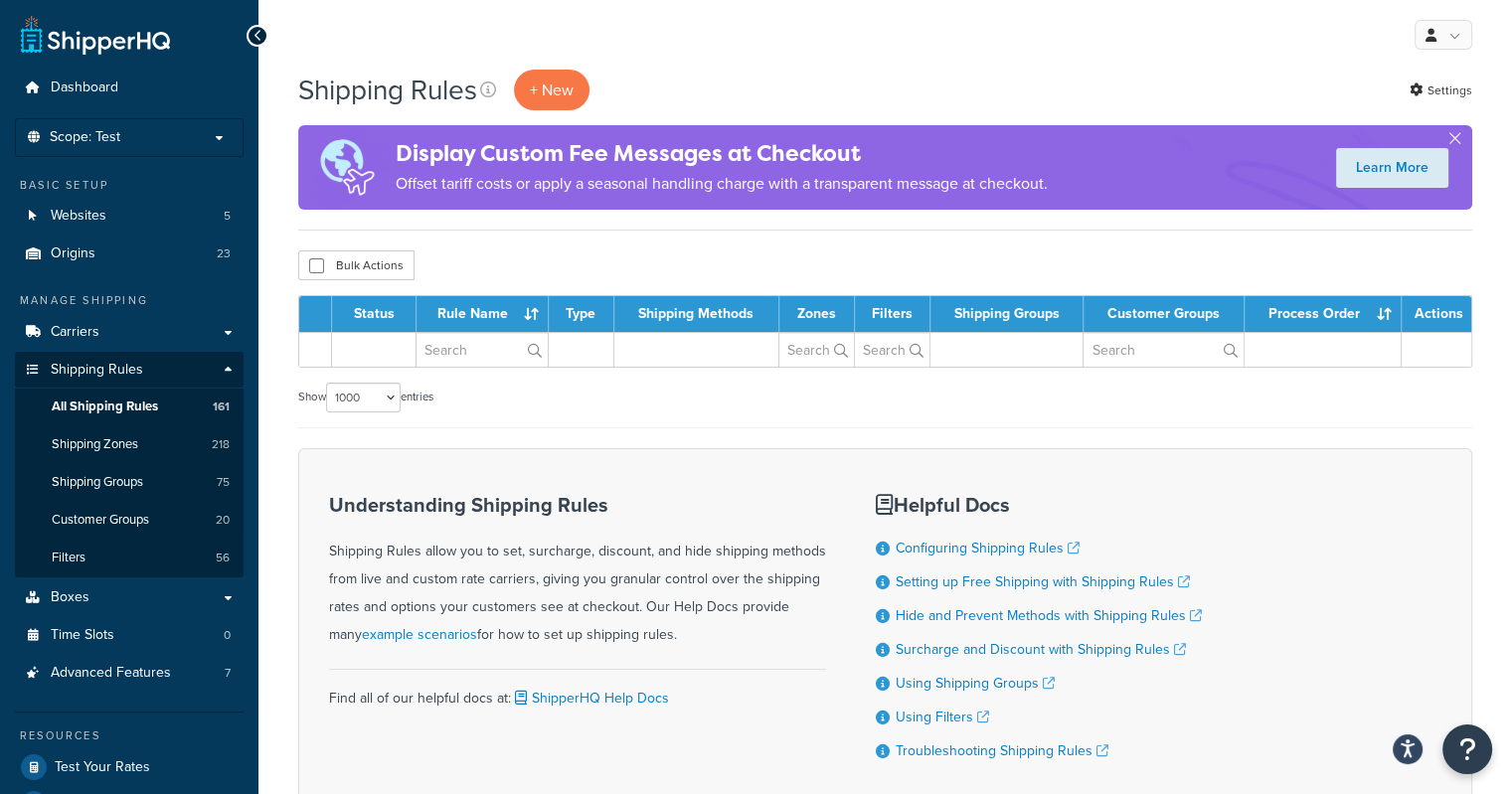 click on "My Profile   Billing   Global Settings   Contact Us   Logout" at bounding box center [885, 35] 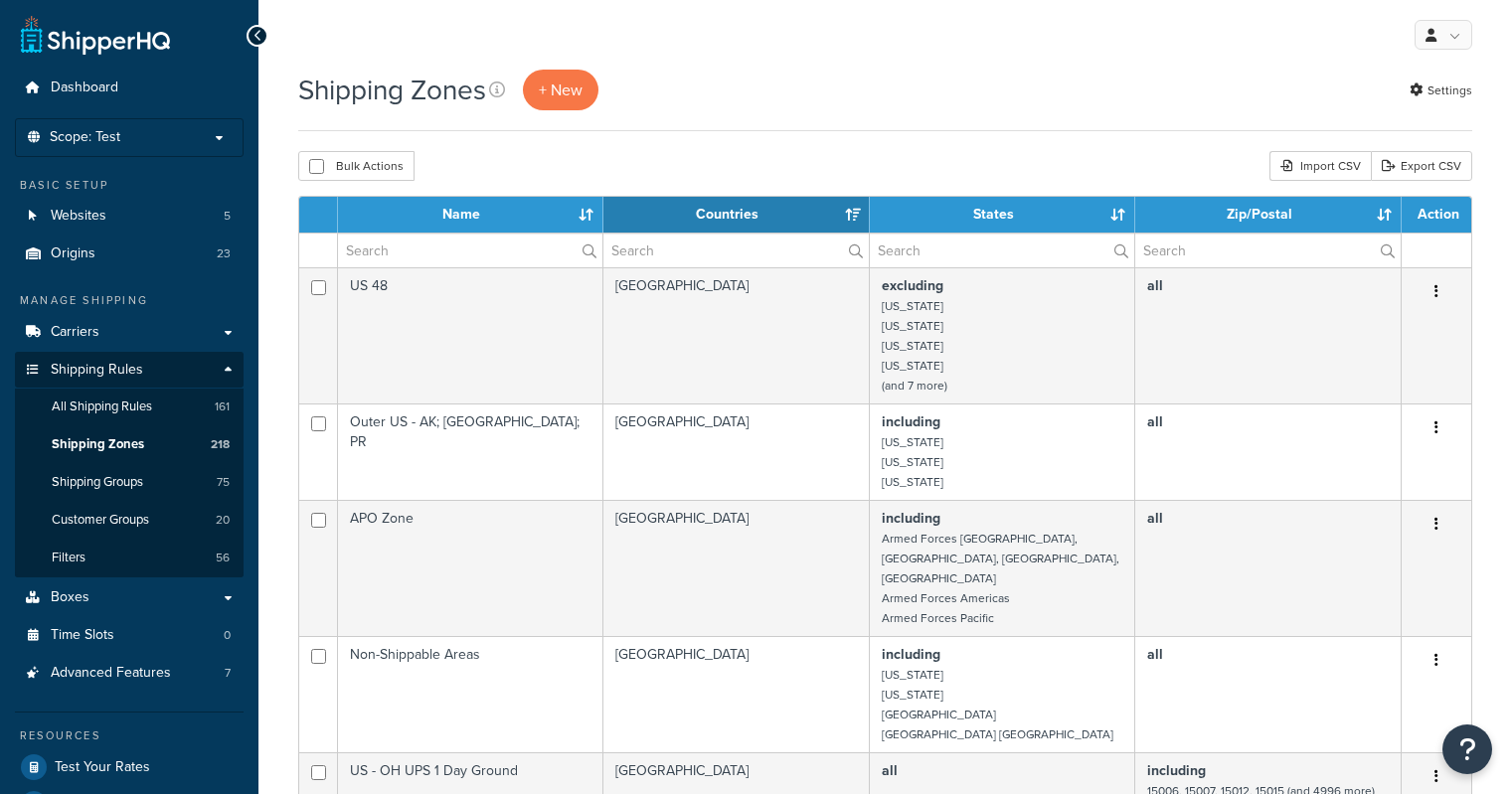 select on "15" 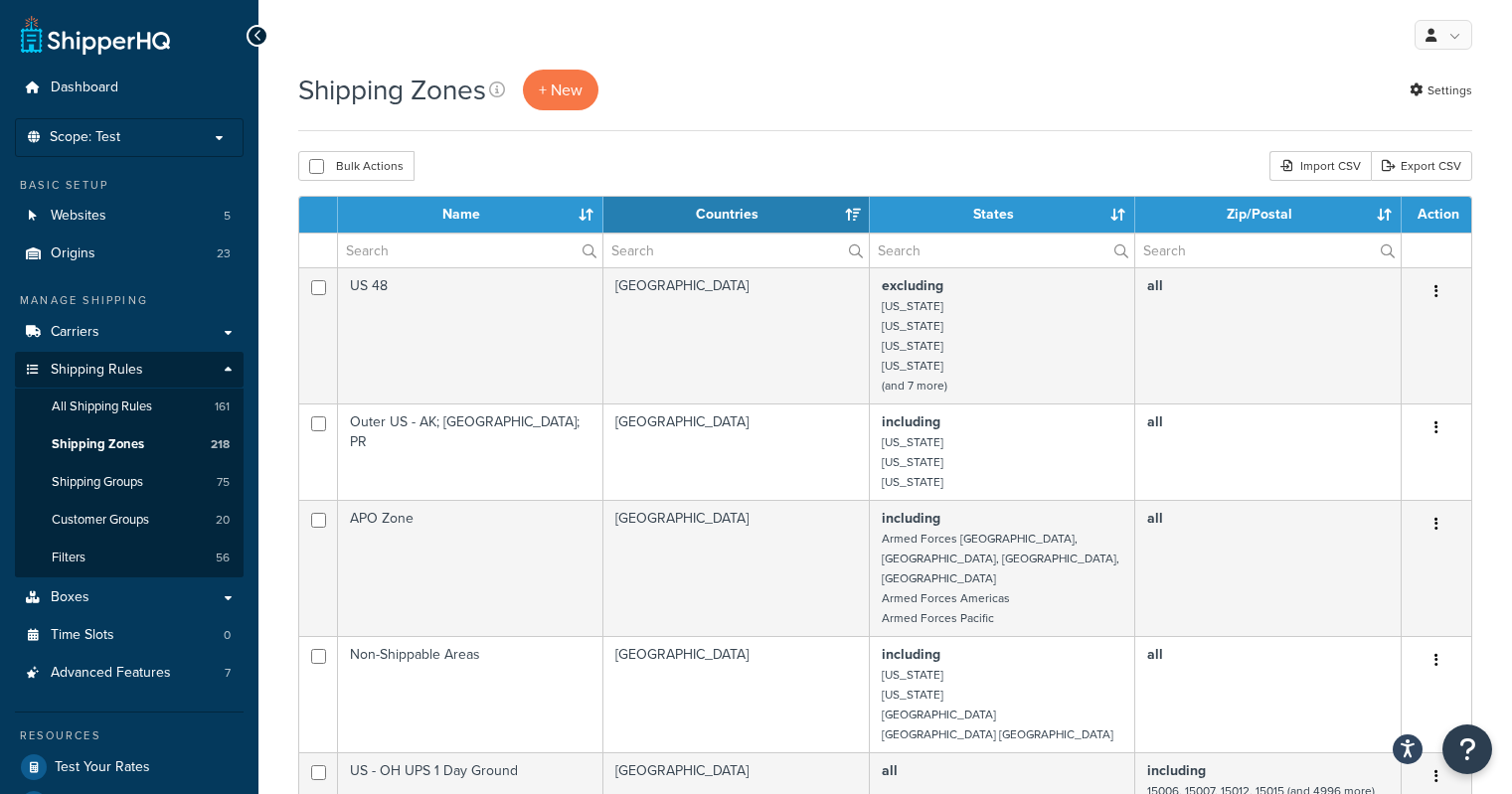 scroll, scrollTop: 0, scrollLeft: 0, axis: both 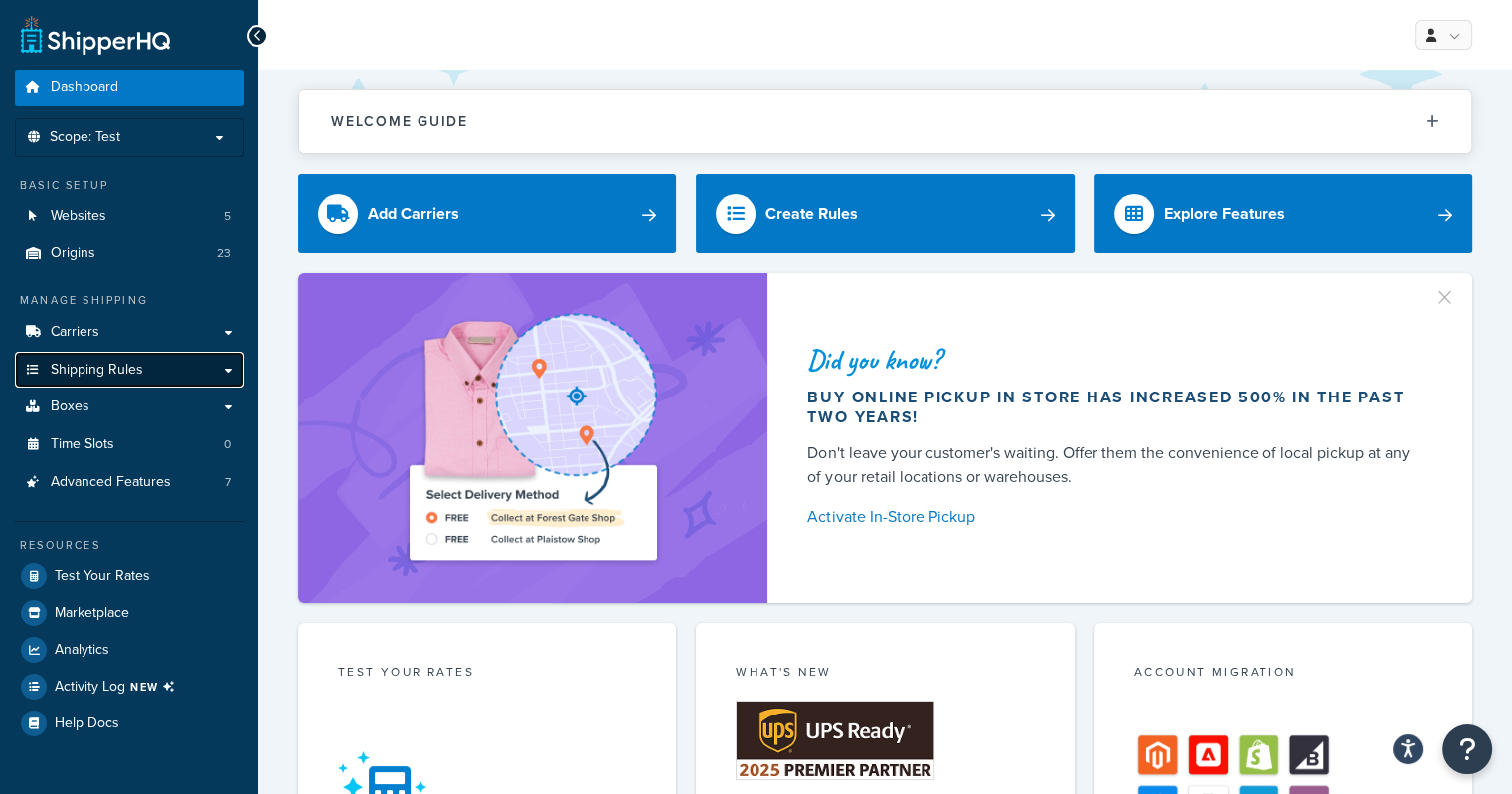 click on "Shipping Rules" at bounding box center (96, 370) 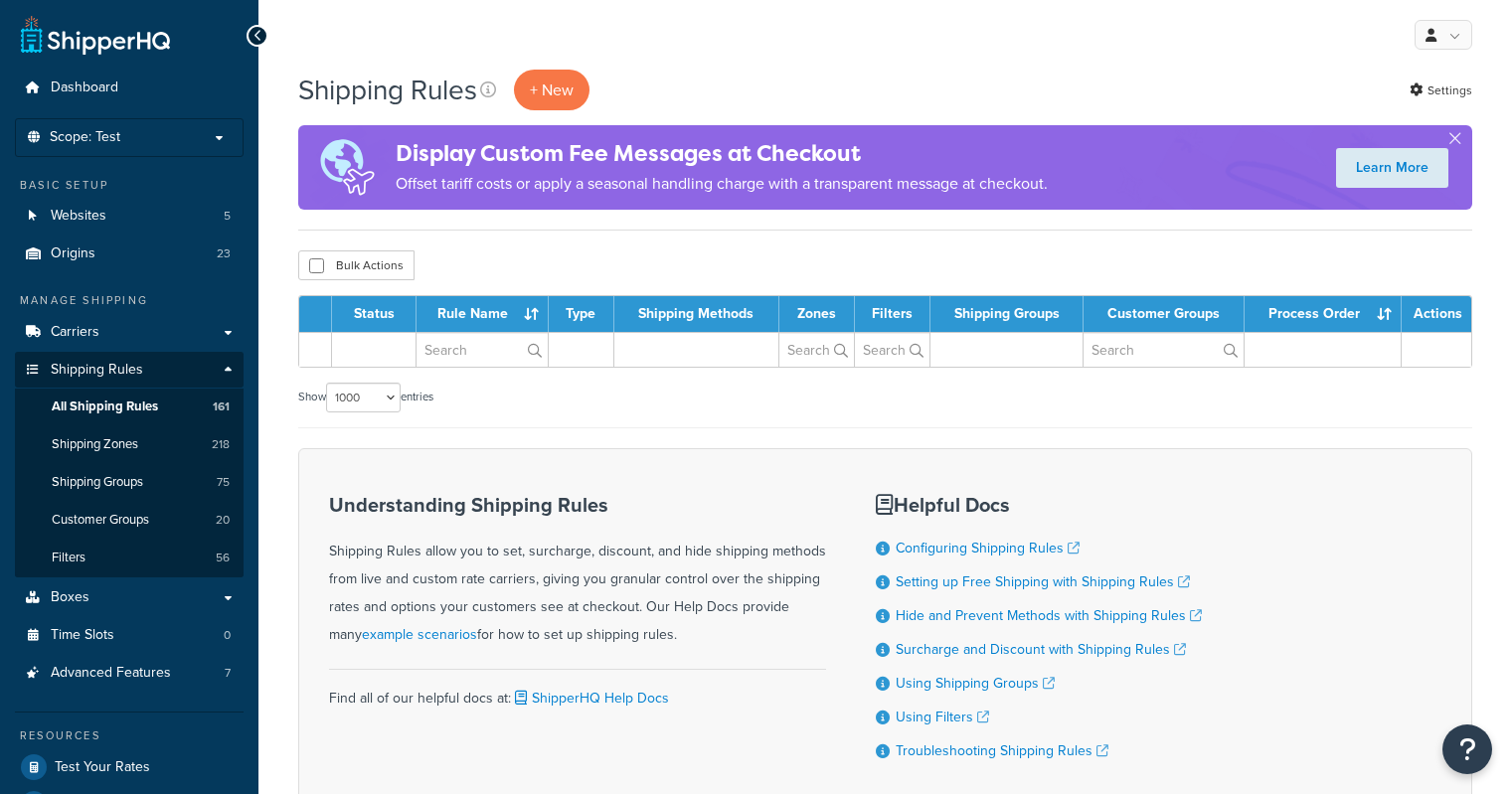 select on "1000" 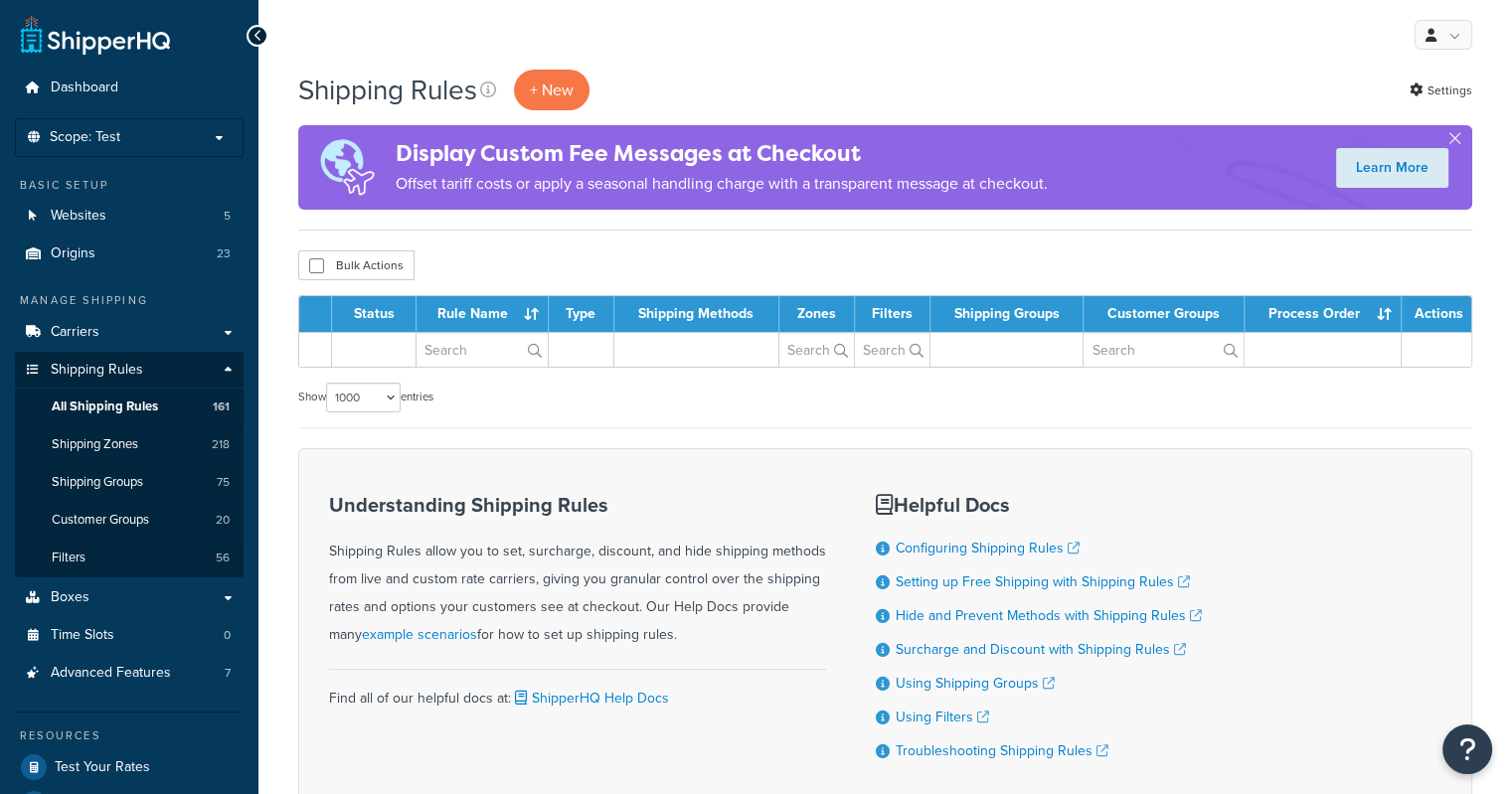 scroll, scrollTop: 0, scrollLeft: 0, axis: both 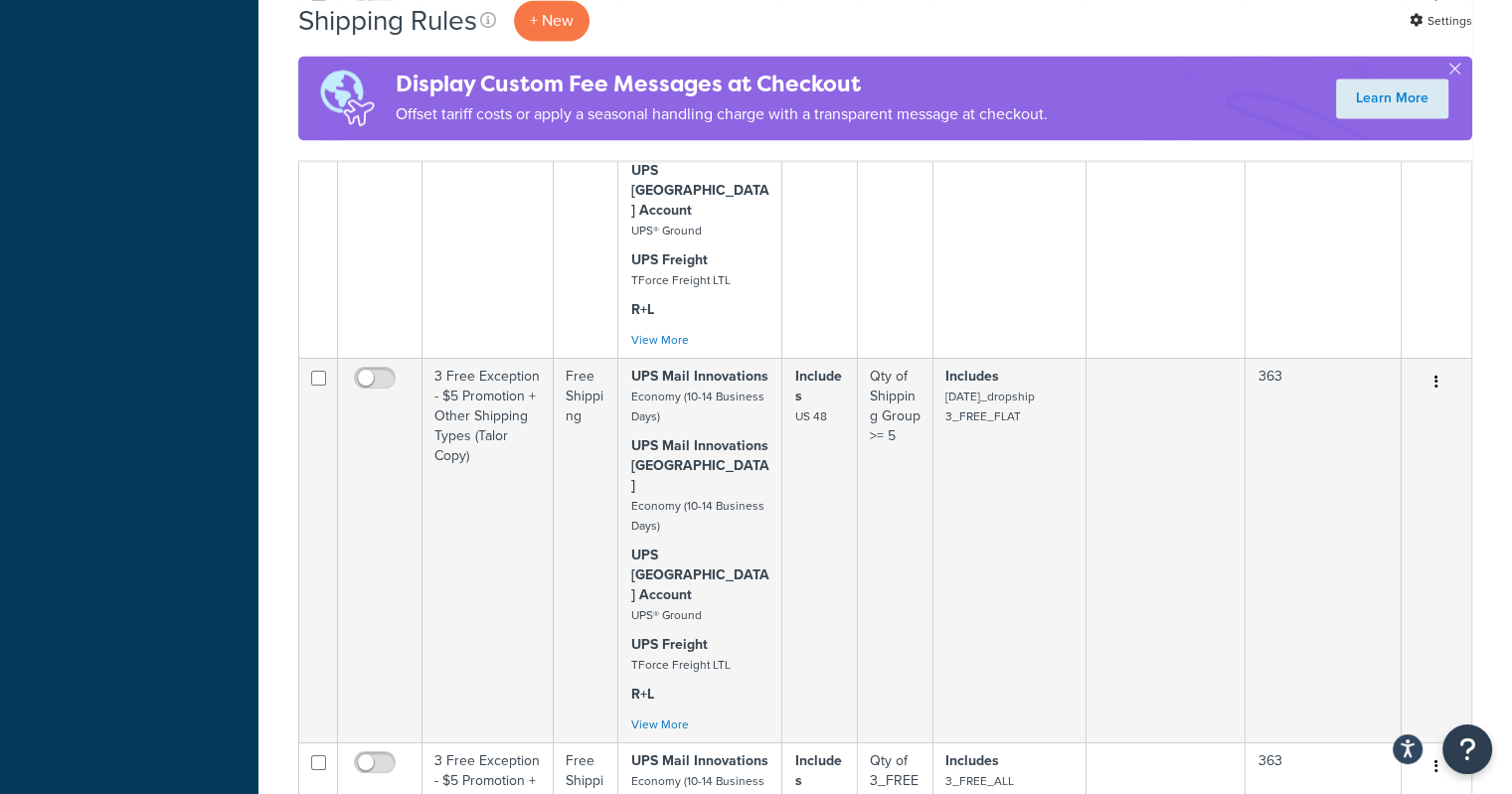 click on "EU Origins - Replacement Part + 3Free/Free Flat Rate" at bounding box center [488, 5739] 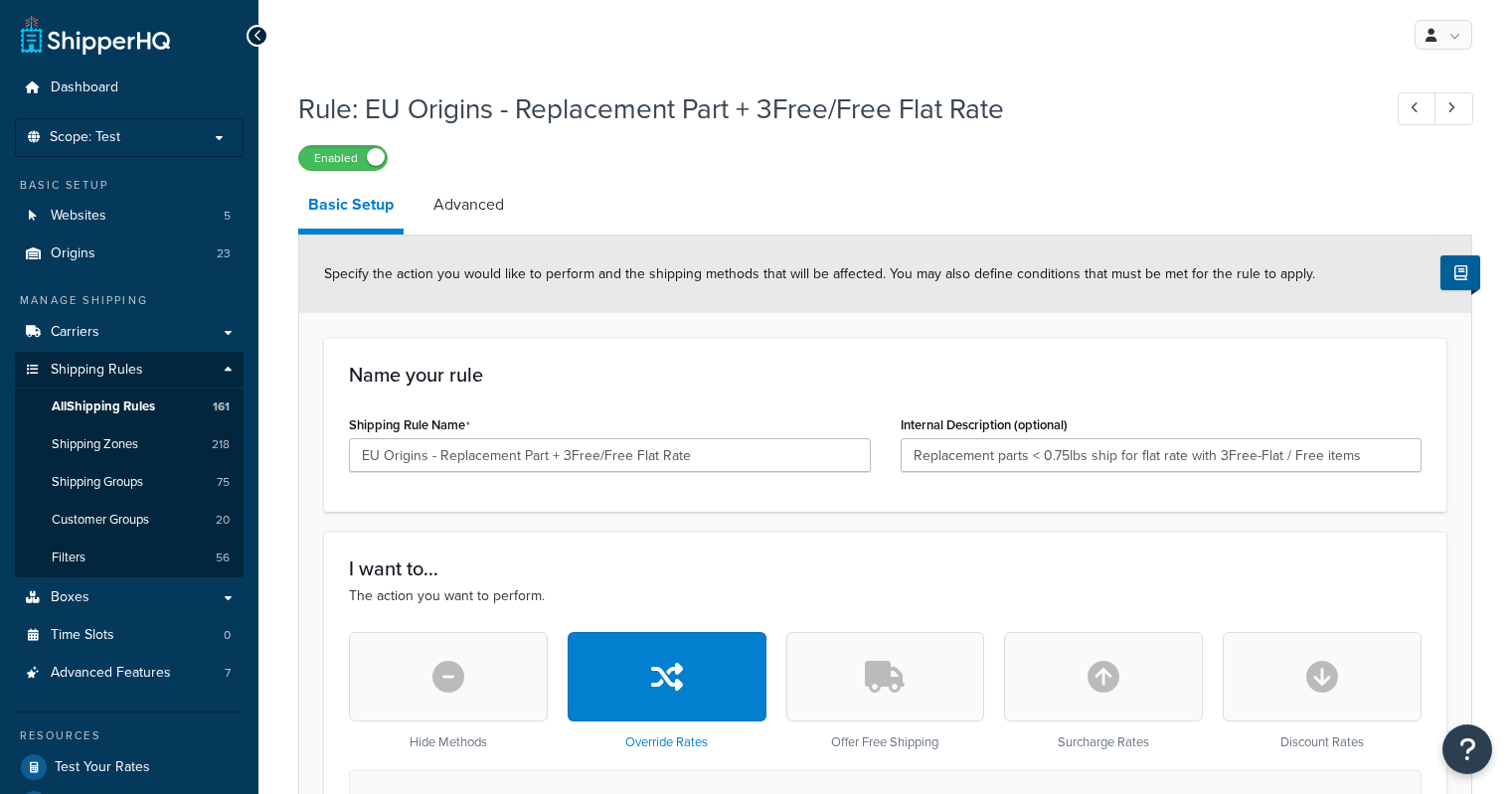 select on "SHIPPING_GROUP" 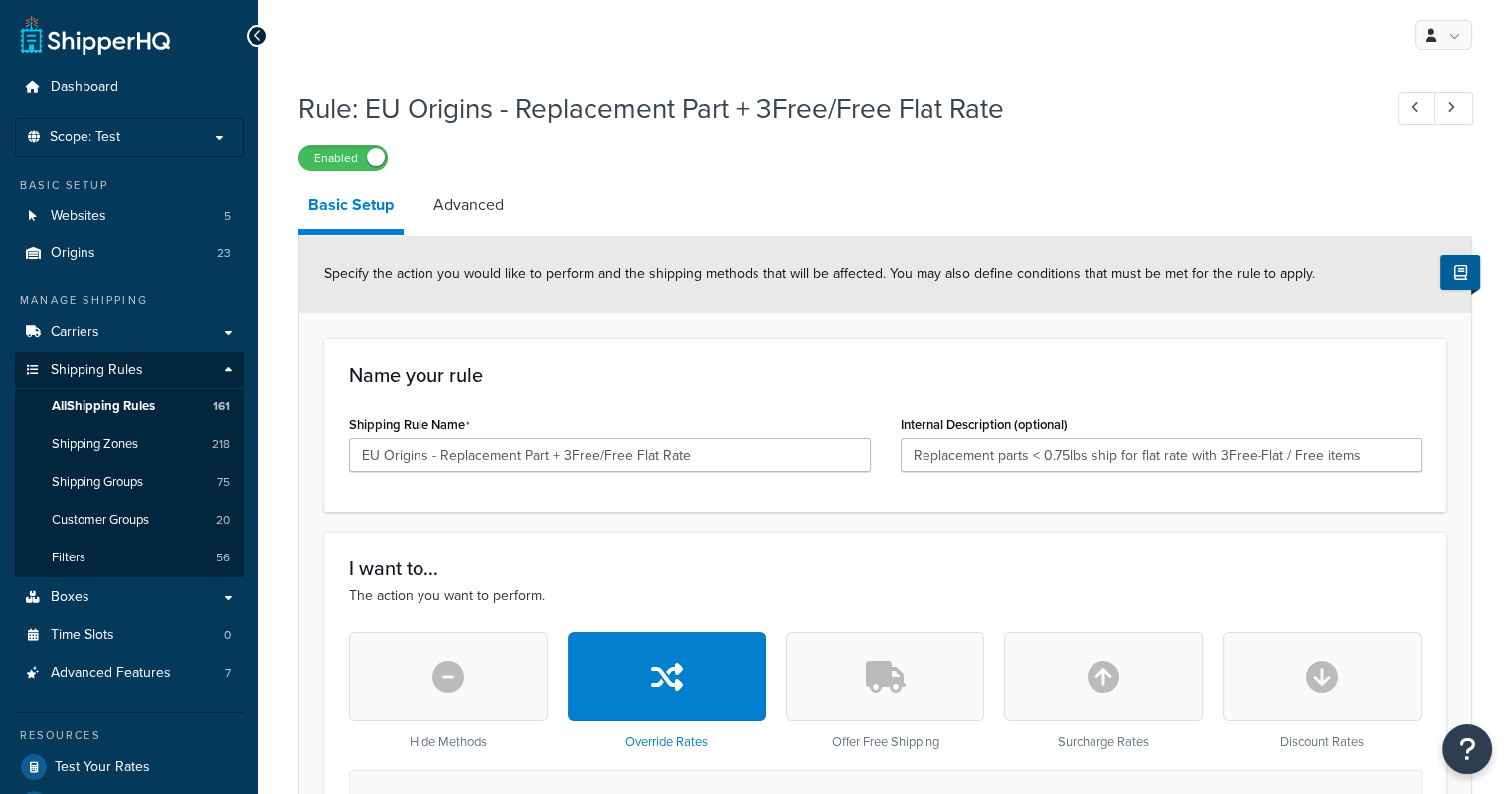 scroll, scrollTop: 0, scrollLeft: 0, axis: both 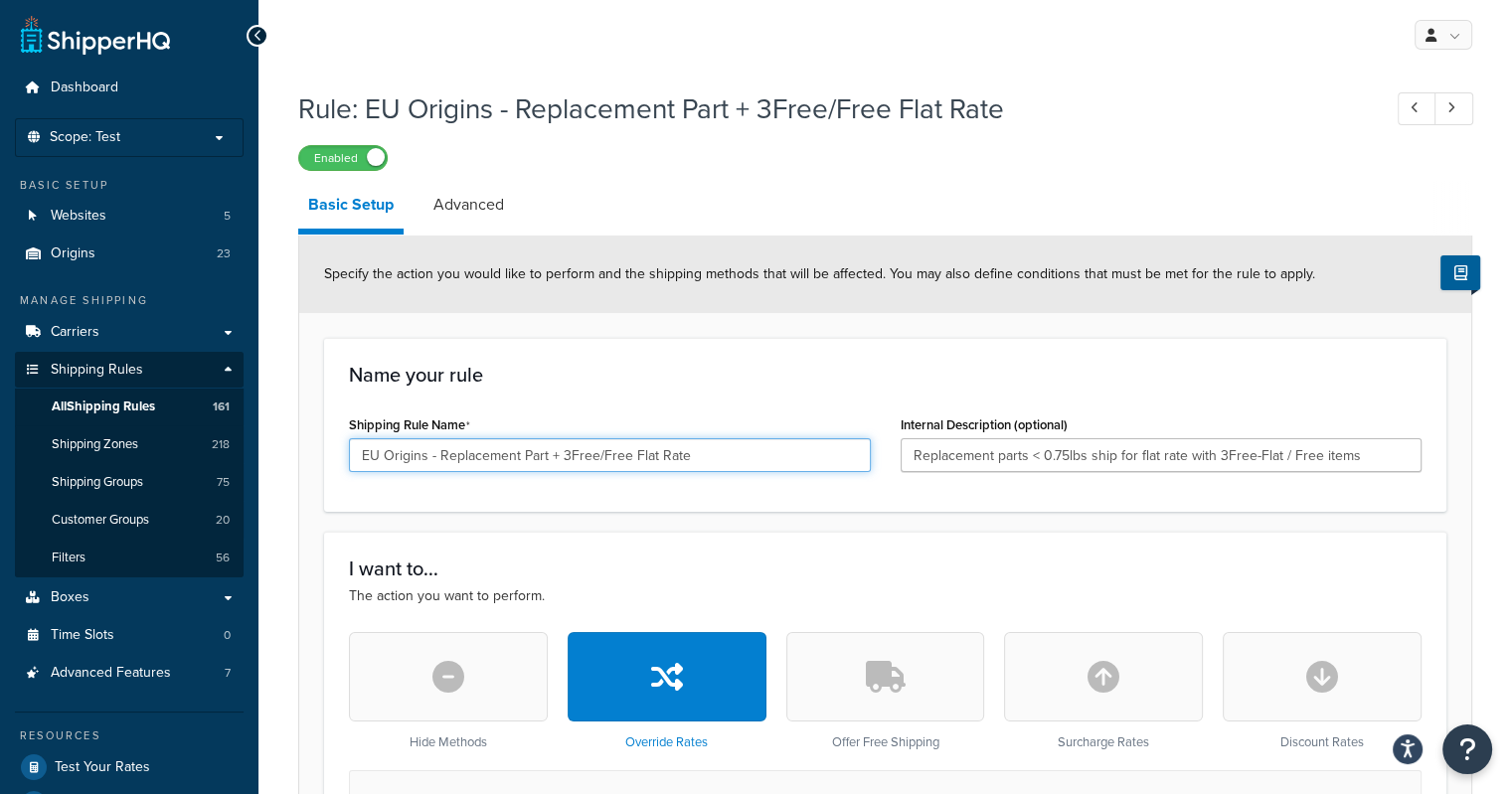 drag, startPoint x: 690, startPoint y: 460, endPoint x: 439, endPoint y: 455, distance: 251.0498 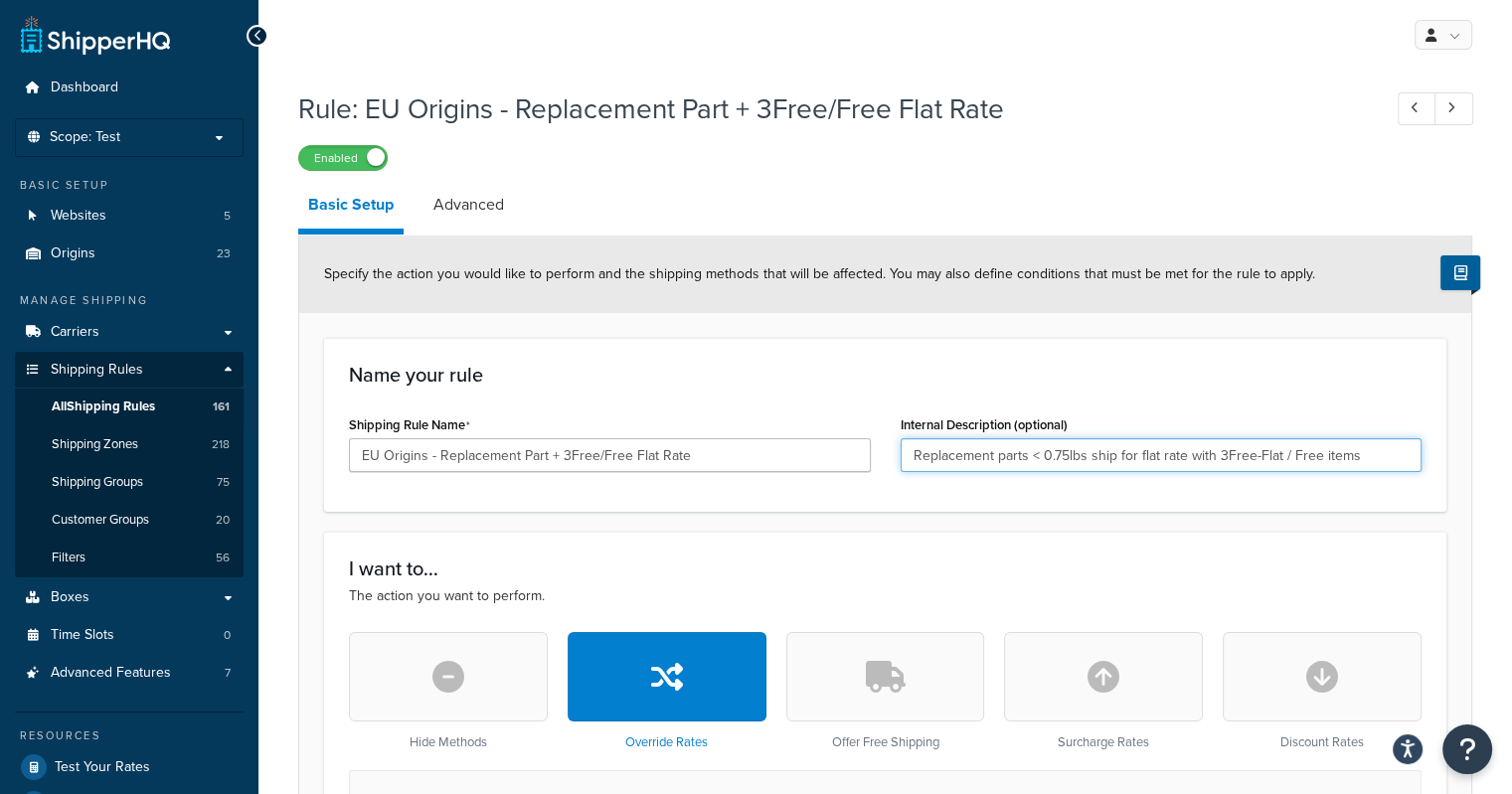 drag, startPoint x: 909, startPoint y: 455, endPoint x: 1485, endPoint y: 455, distance: 576 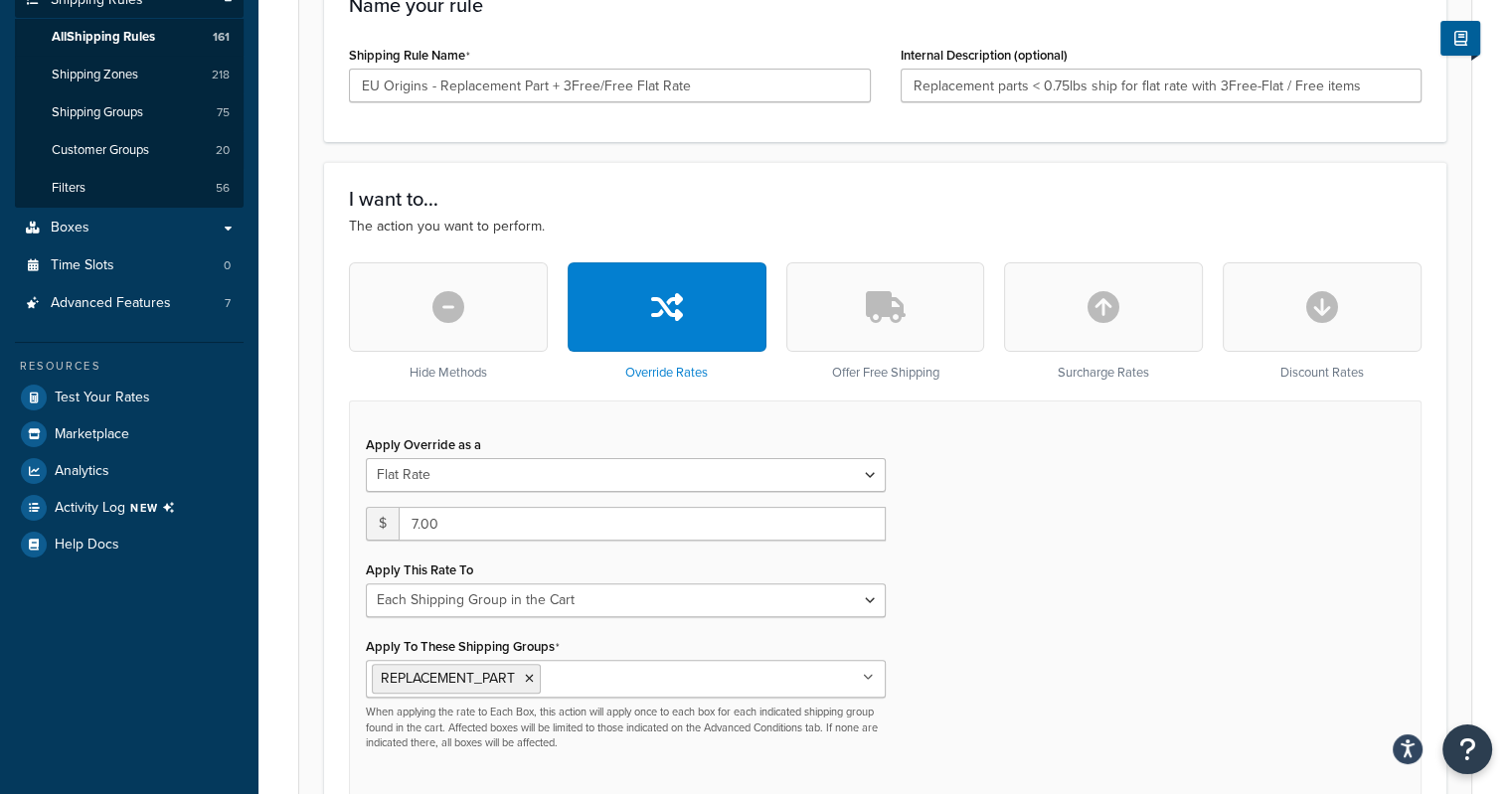 scroll, scrollTop: 0, scrollLeft: 0, axis: both 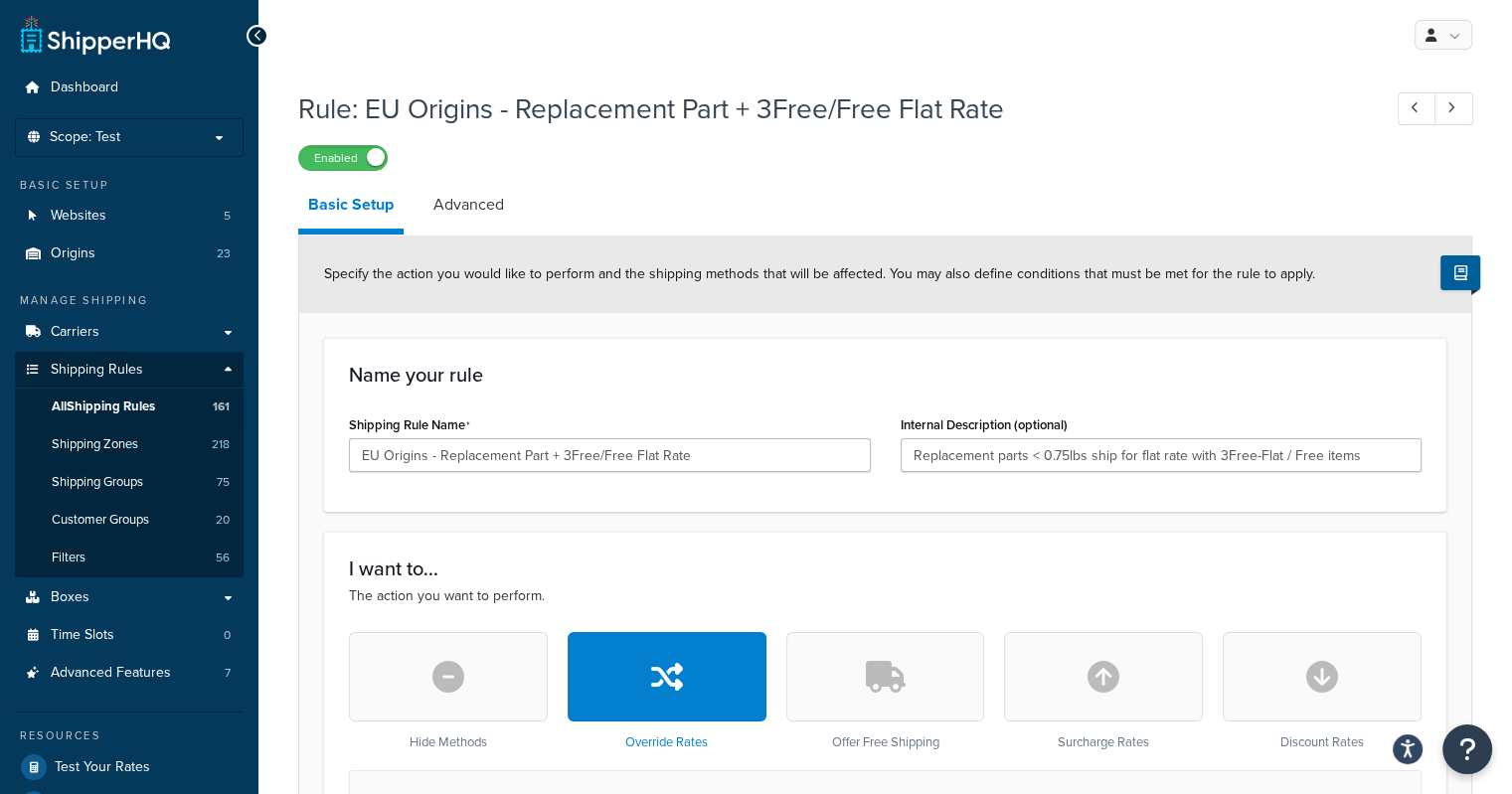 click on "Enabled" at bounding box center [885, 157] 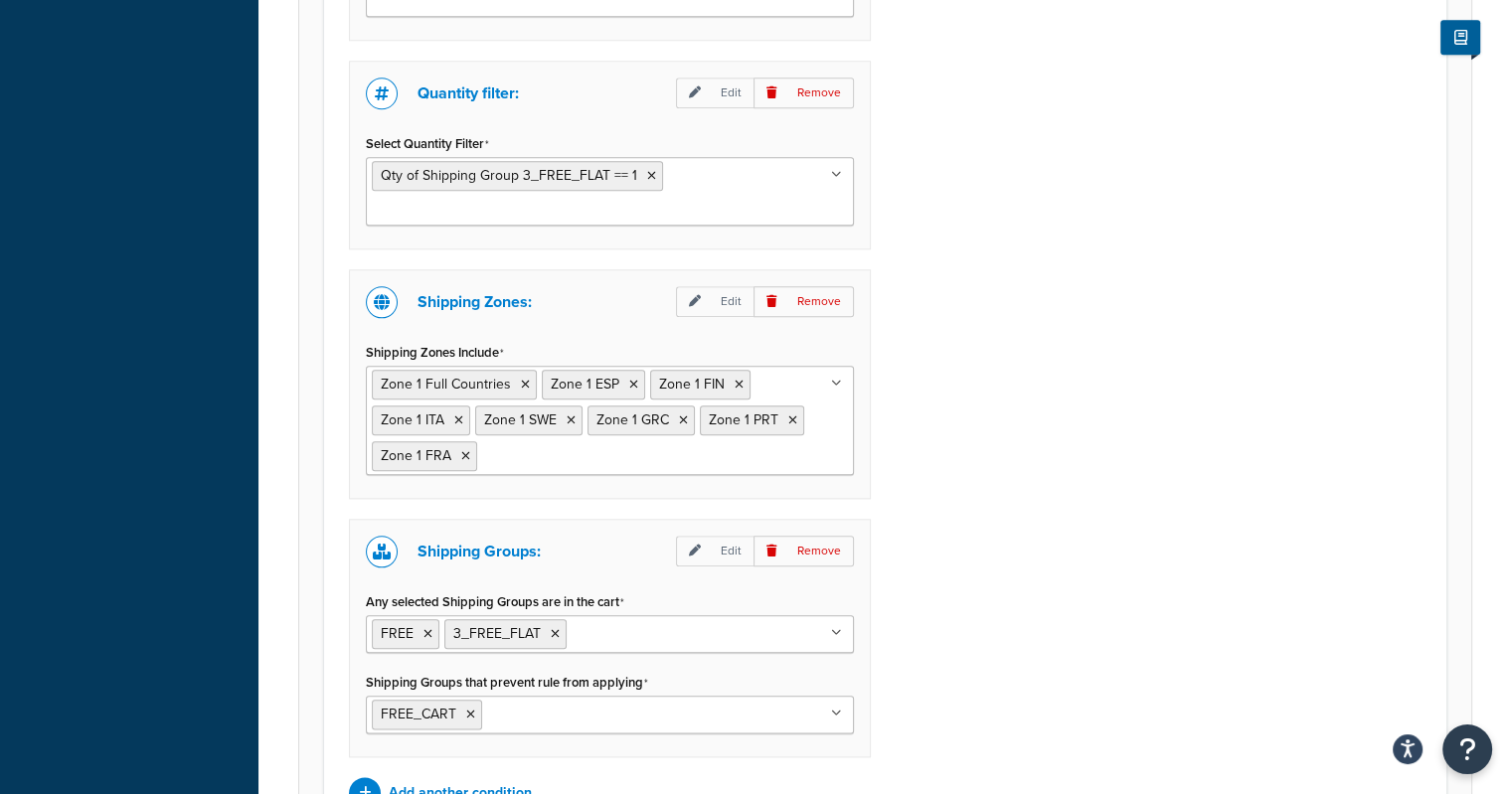 scroll, scrollTop: 2186, scrollLeft: 0, axis: vertical 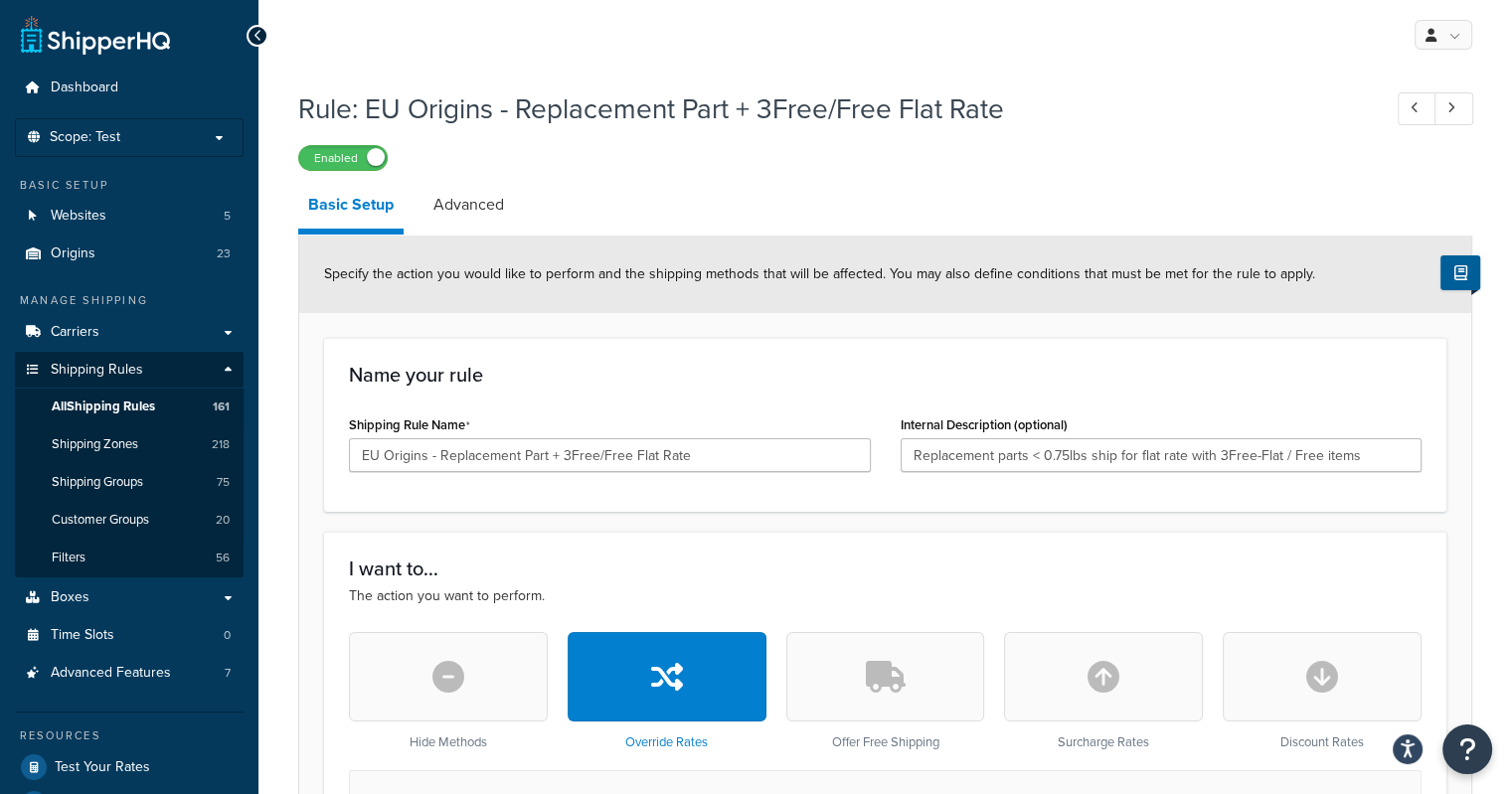 click on "Internal Description (optional)   Replacement parts < 0.75lbs ship for flat rate with 3Free-Flat / Free items" at bounding box center (1161, 441) 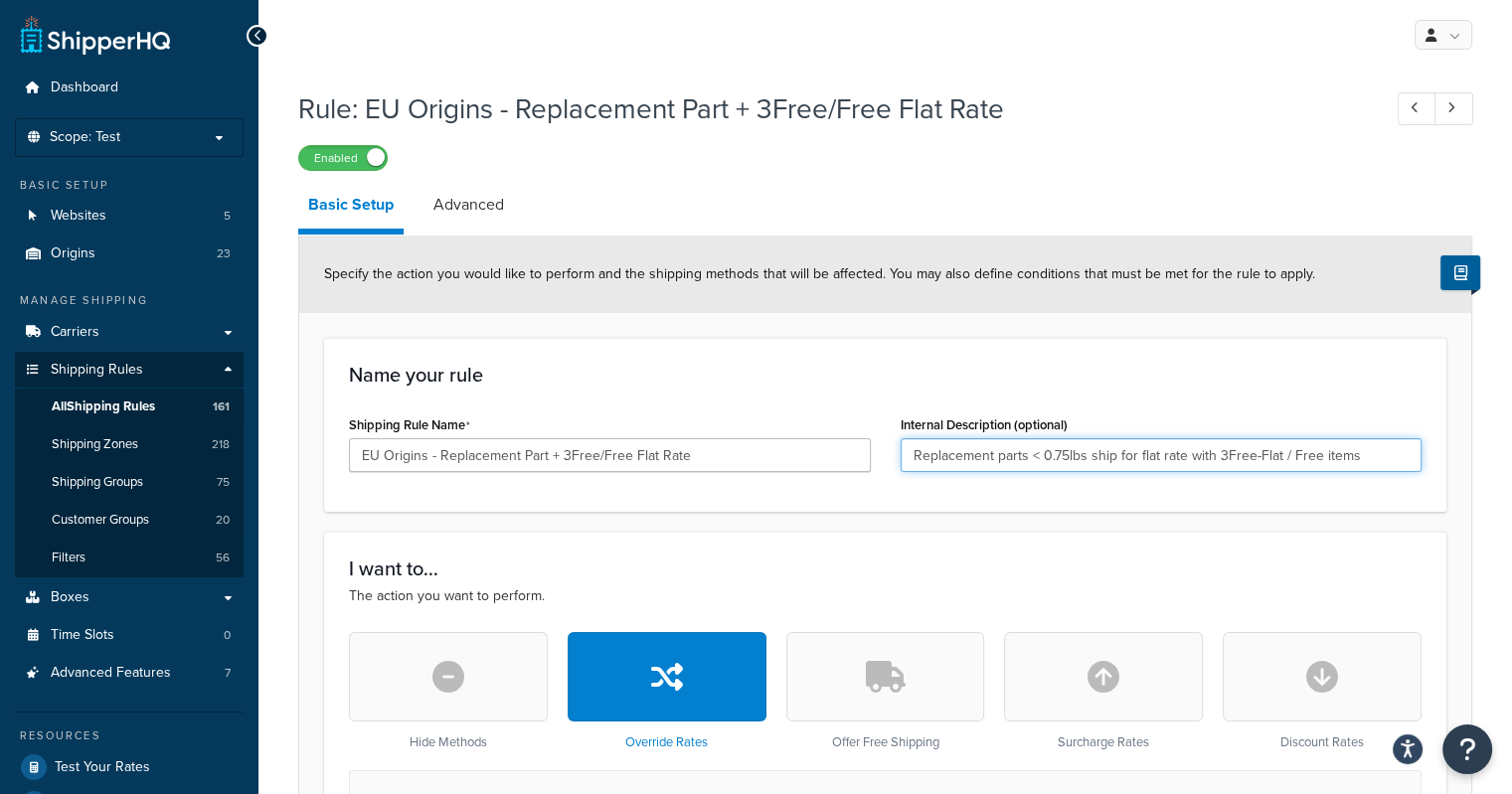 click on "Replacement parts < 0.75lbs ship for flat rate with 3Free-Flat / Free items" at bounding box center [1161, 455] 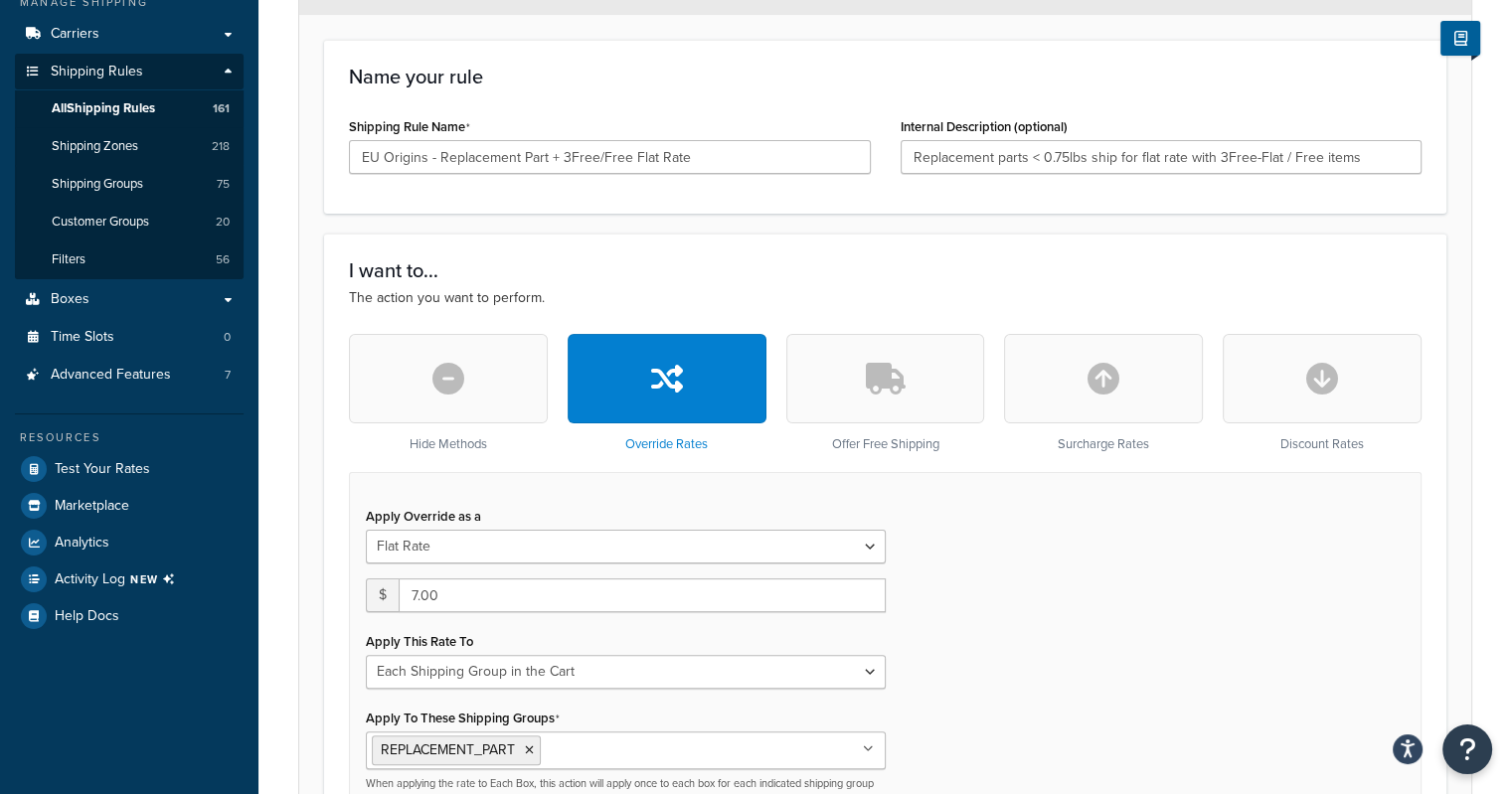 scroll, scrollTop: 795, scrollLeft: 0, axis: vertical 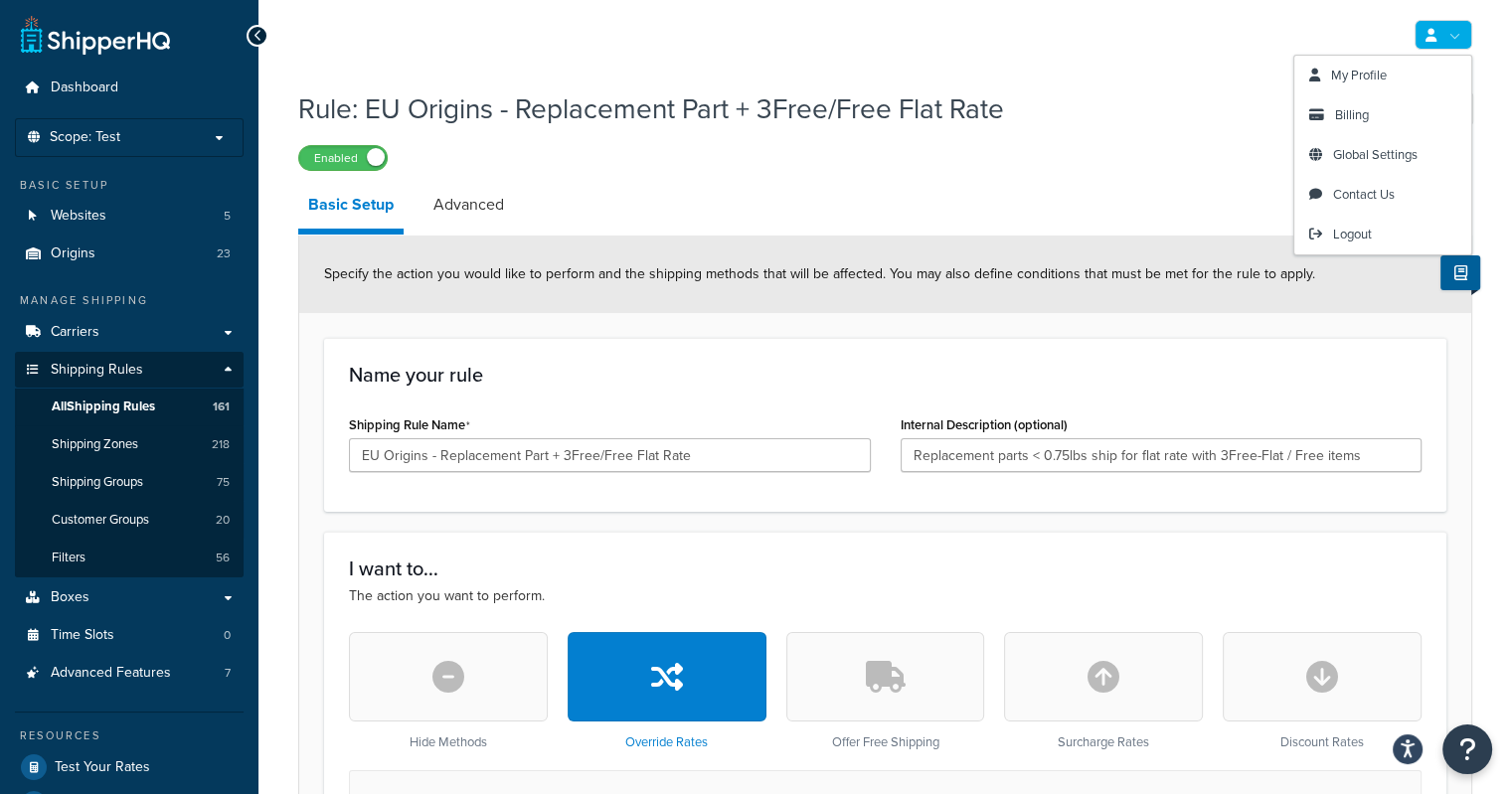click at bounding box center (1443, 35) 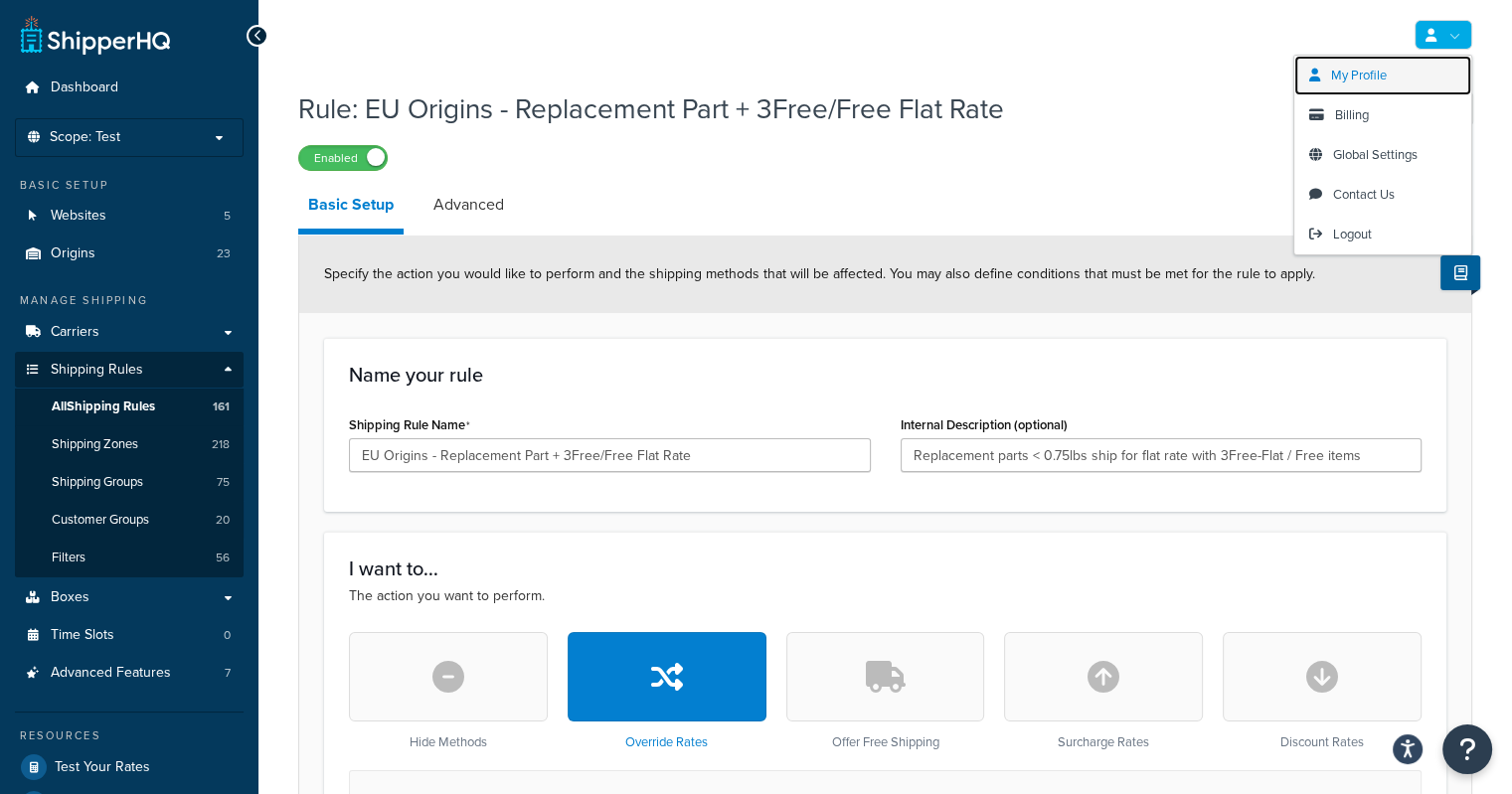 click on "My Profile" at bounding box center (1359, 75) 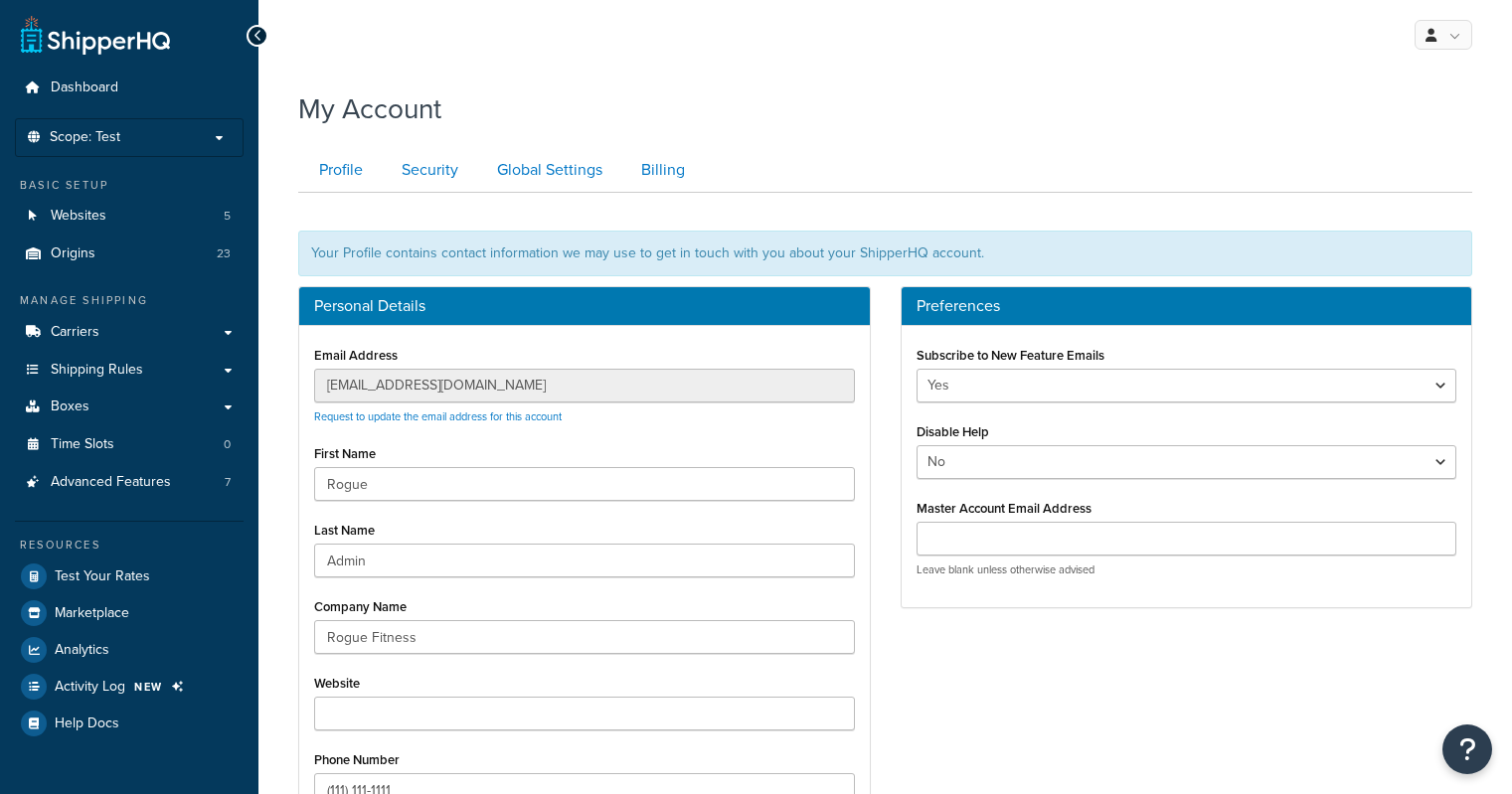 scroll, scrollTop: 0, scrollLeft: 0, axis: both 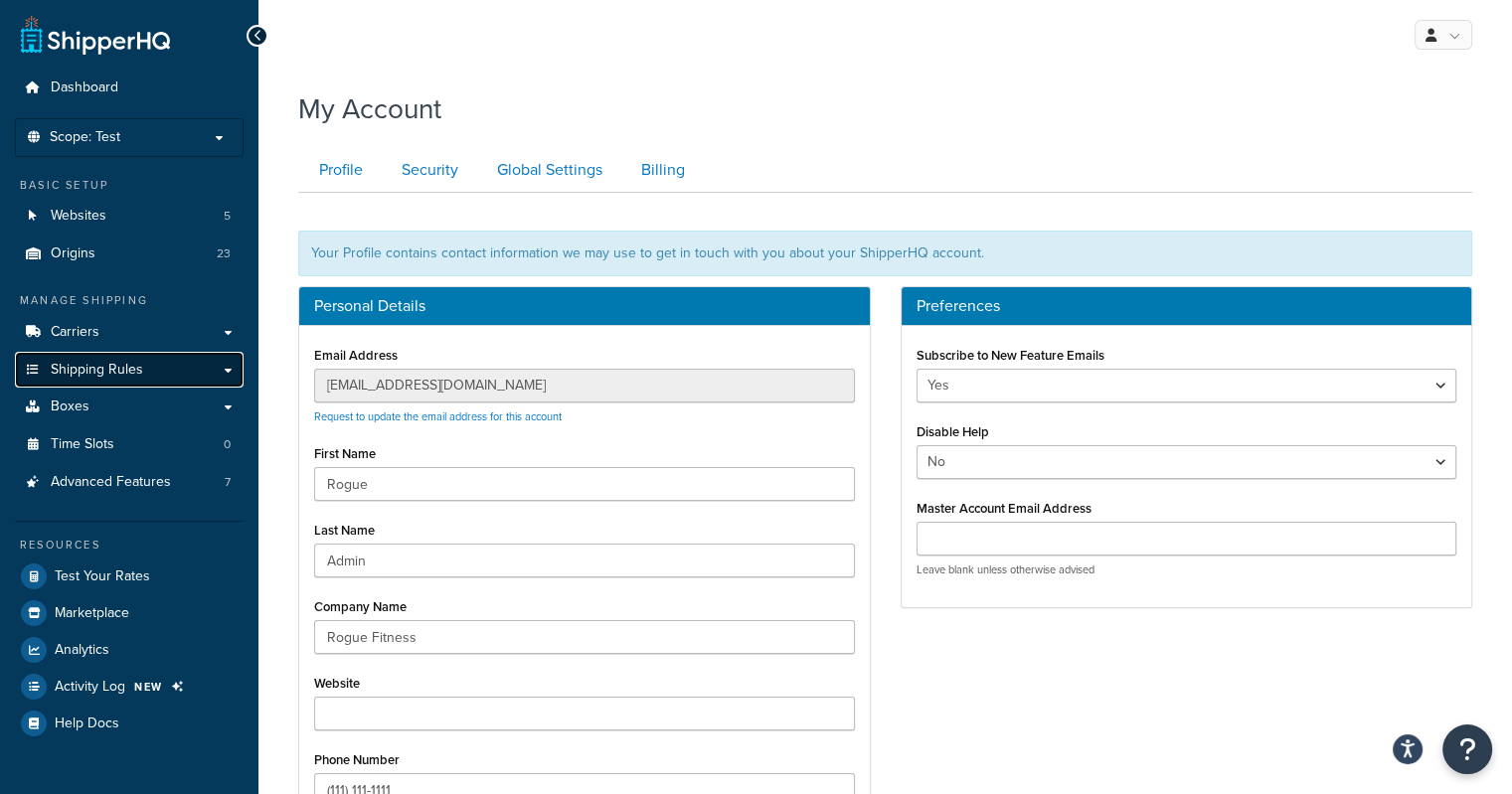 click on "Shipping Rules" at bounding box center [96, 370] 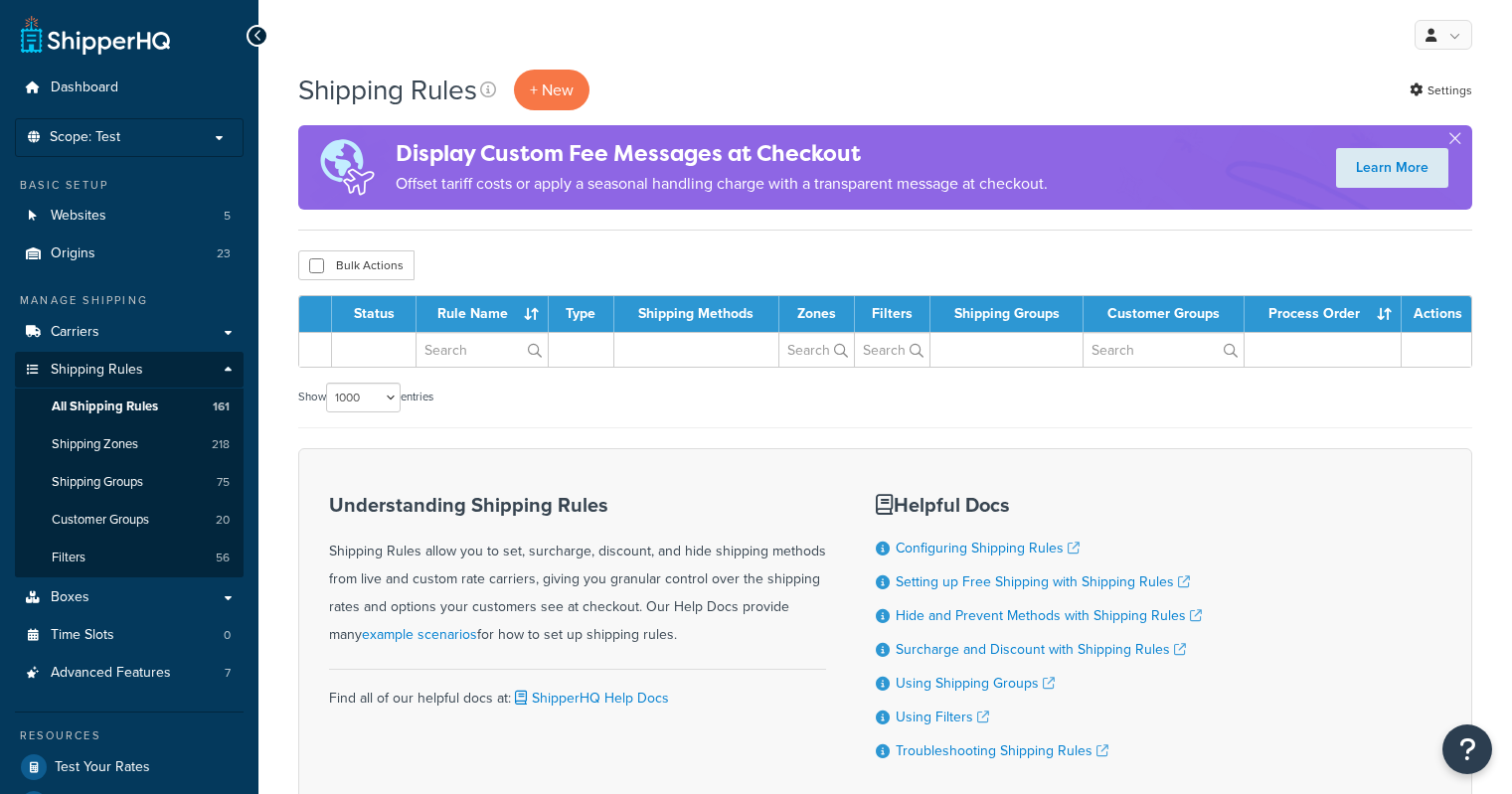 select on "1000" 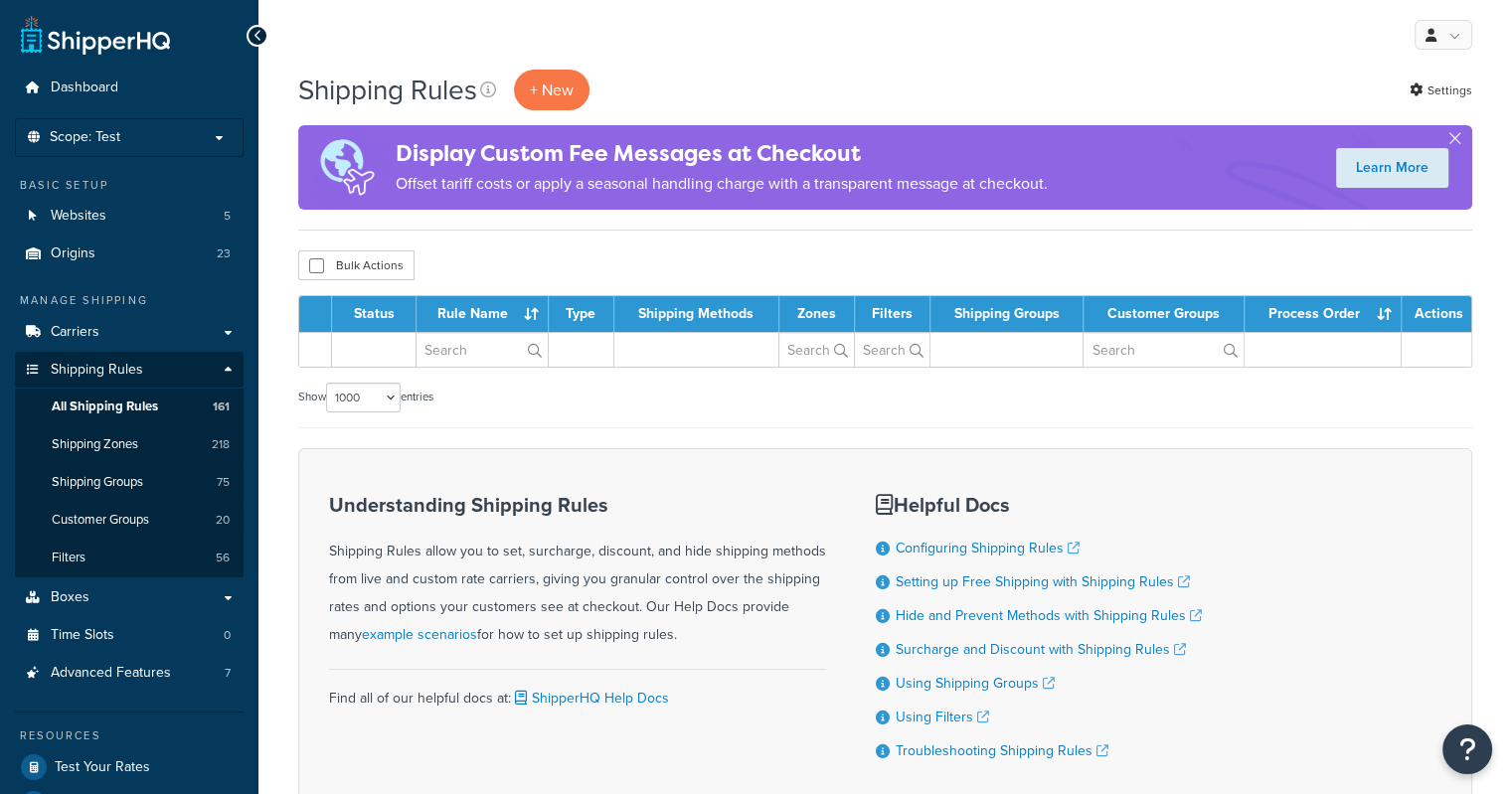 scroll, scrollTop: 0, scrollLeft: 0, axis: both 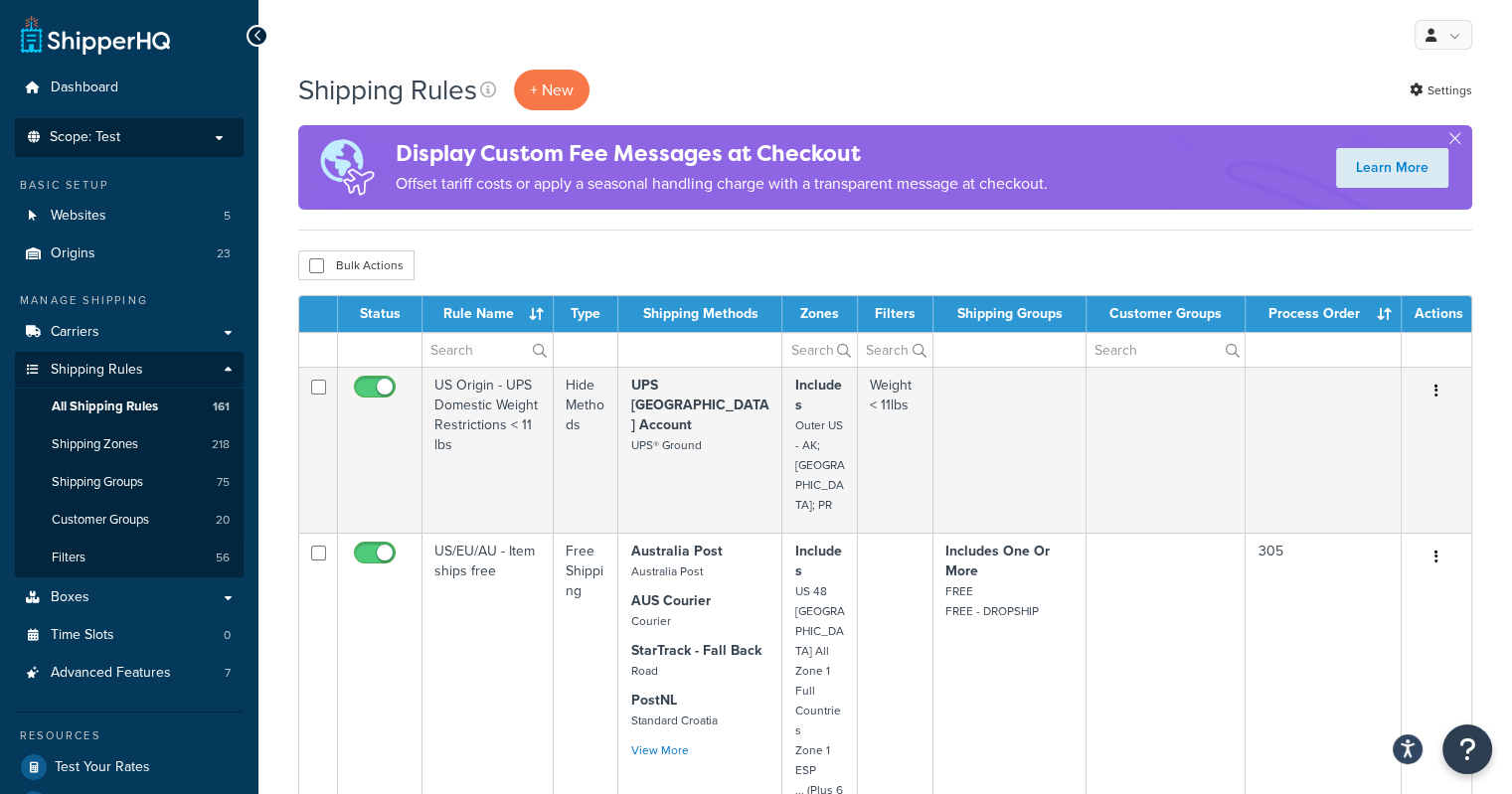 click on "Scope: Test
Live
Development
Integration
Manage Scopes" at bounding box center [129, 137] 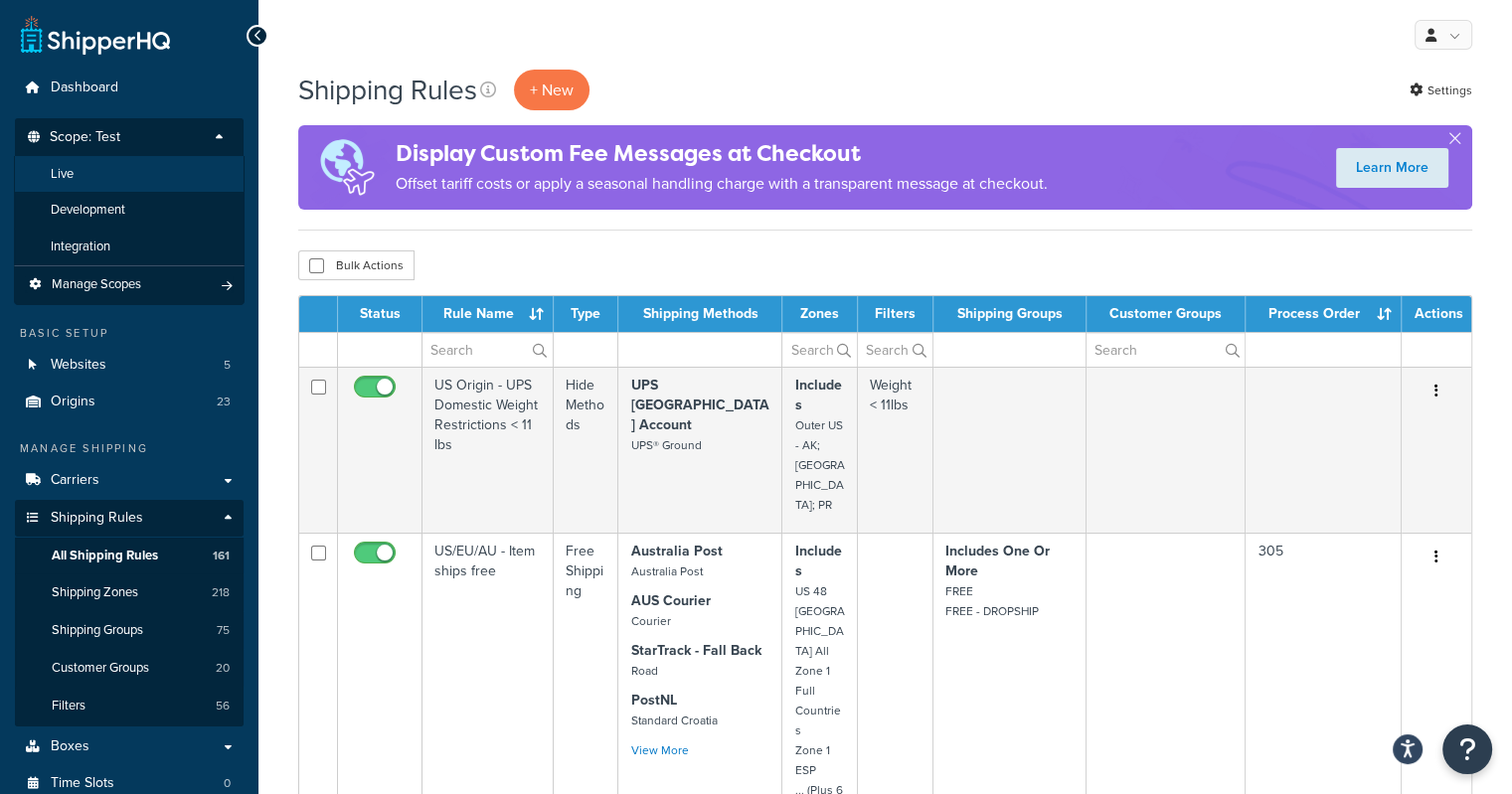 click on "Live" at bounding box center (129, 174) 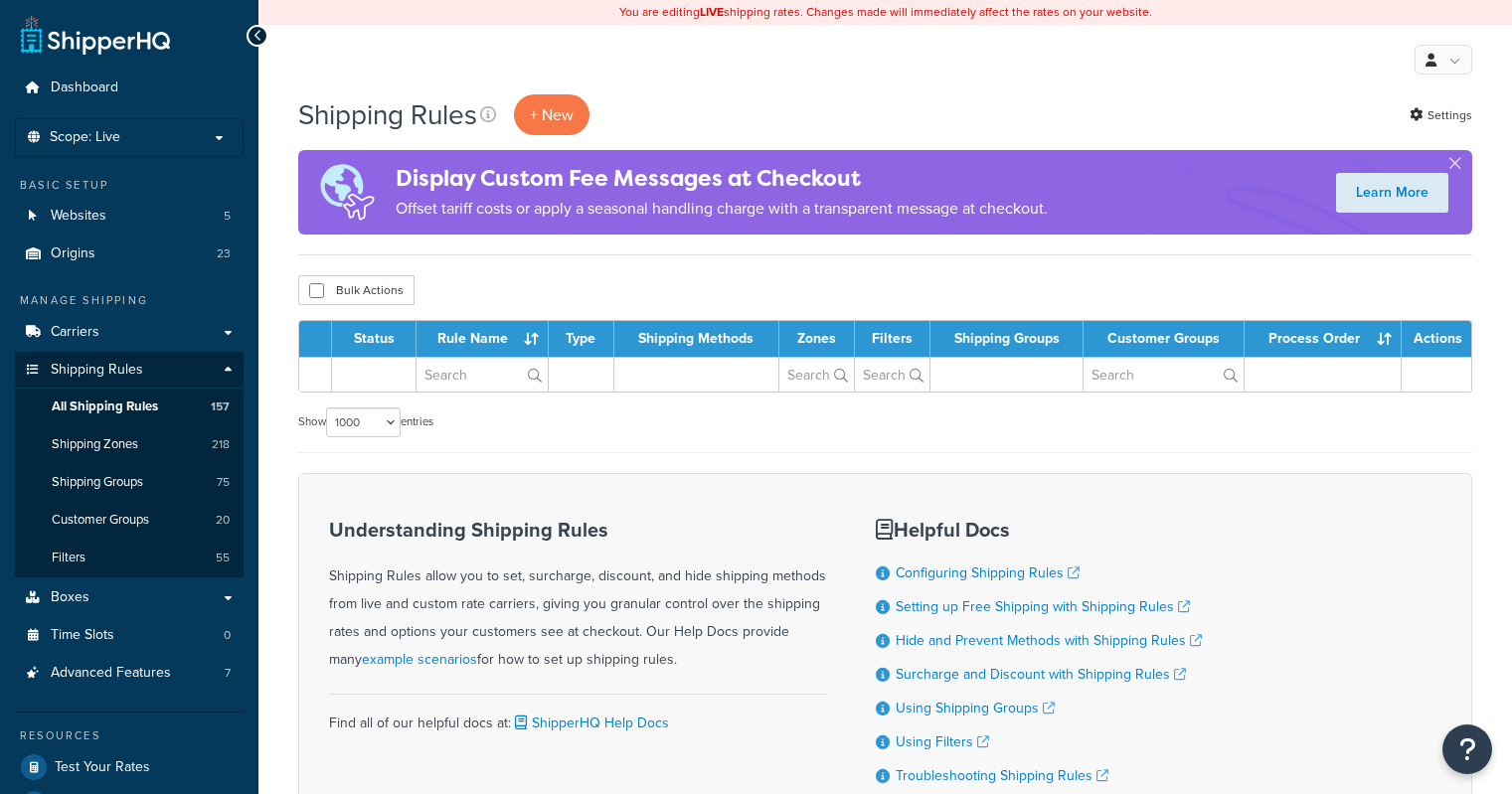 select on "1000" 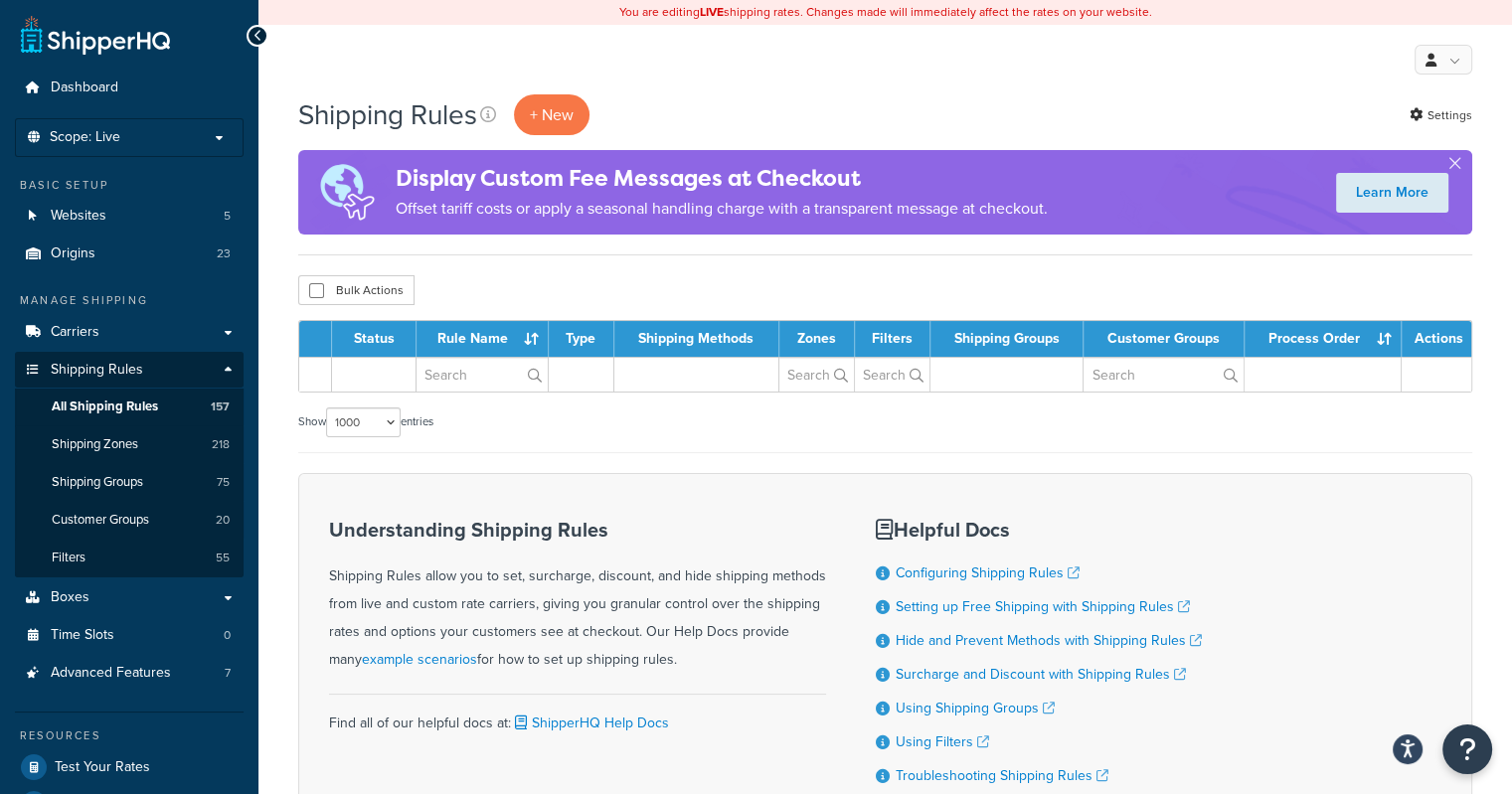 scroll, scrollTop: 0, scrollLeft: 0, axis: both 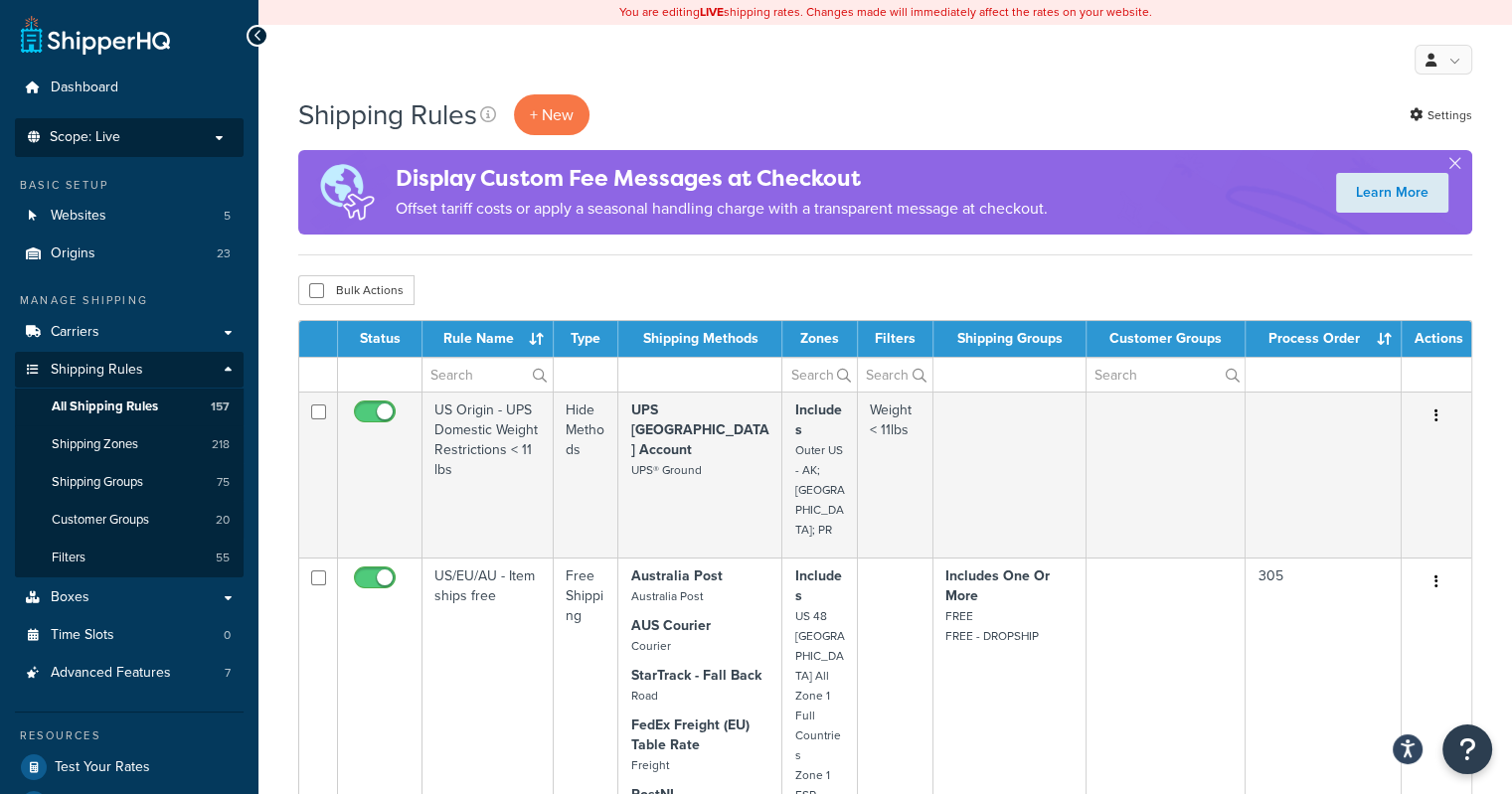 click on "Scope: Live" at bounding box center [84, 137] 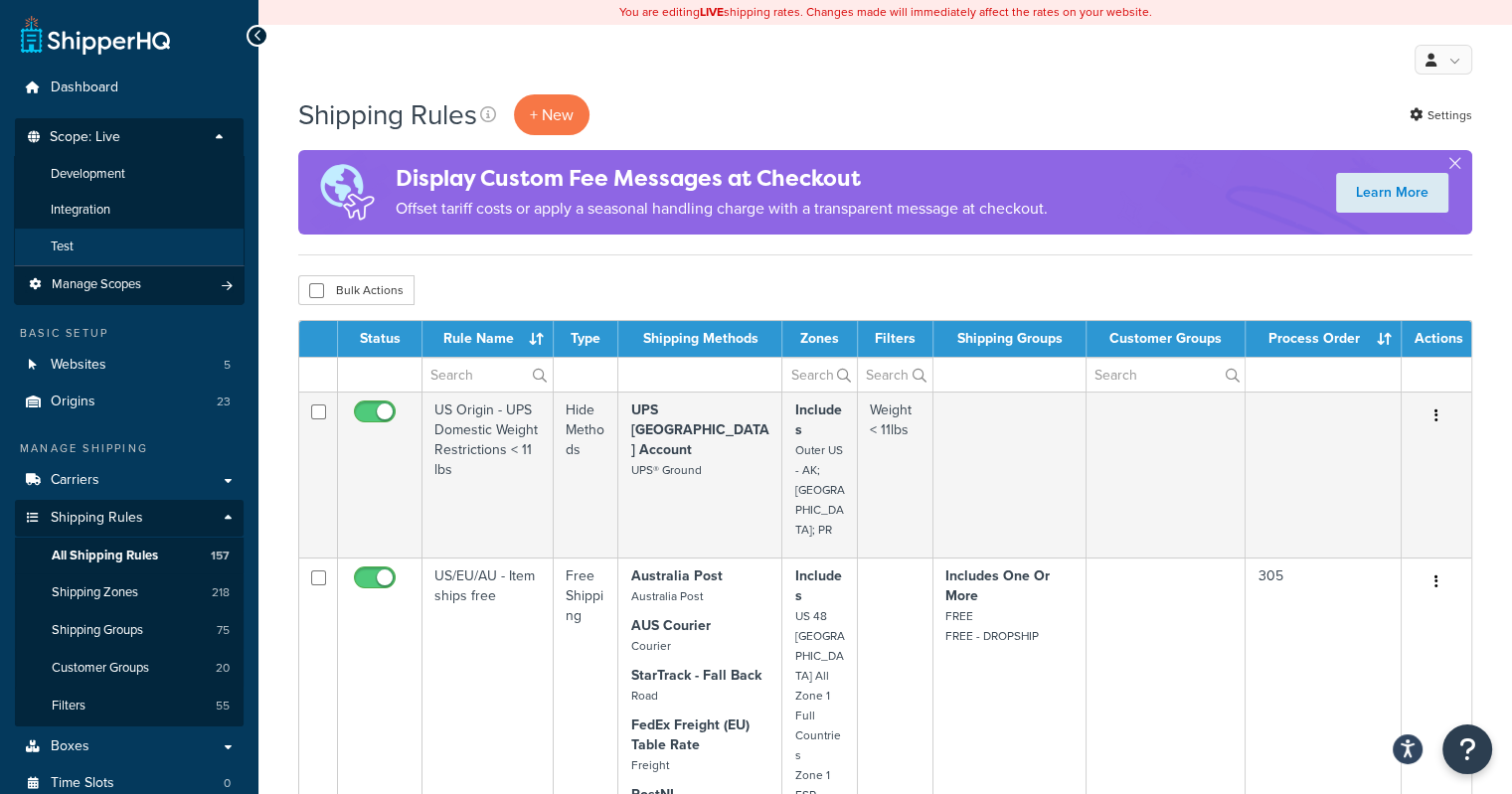 click on "Test" at bounding box center [62, 246] 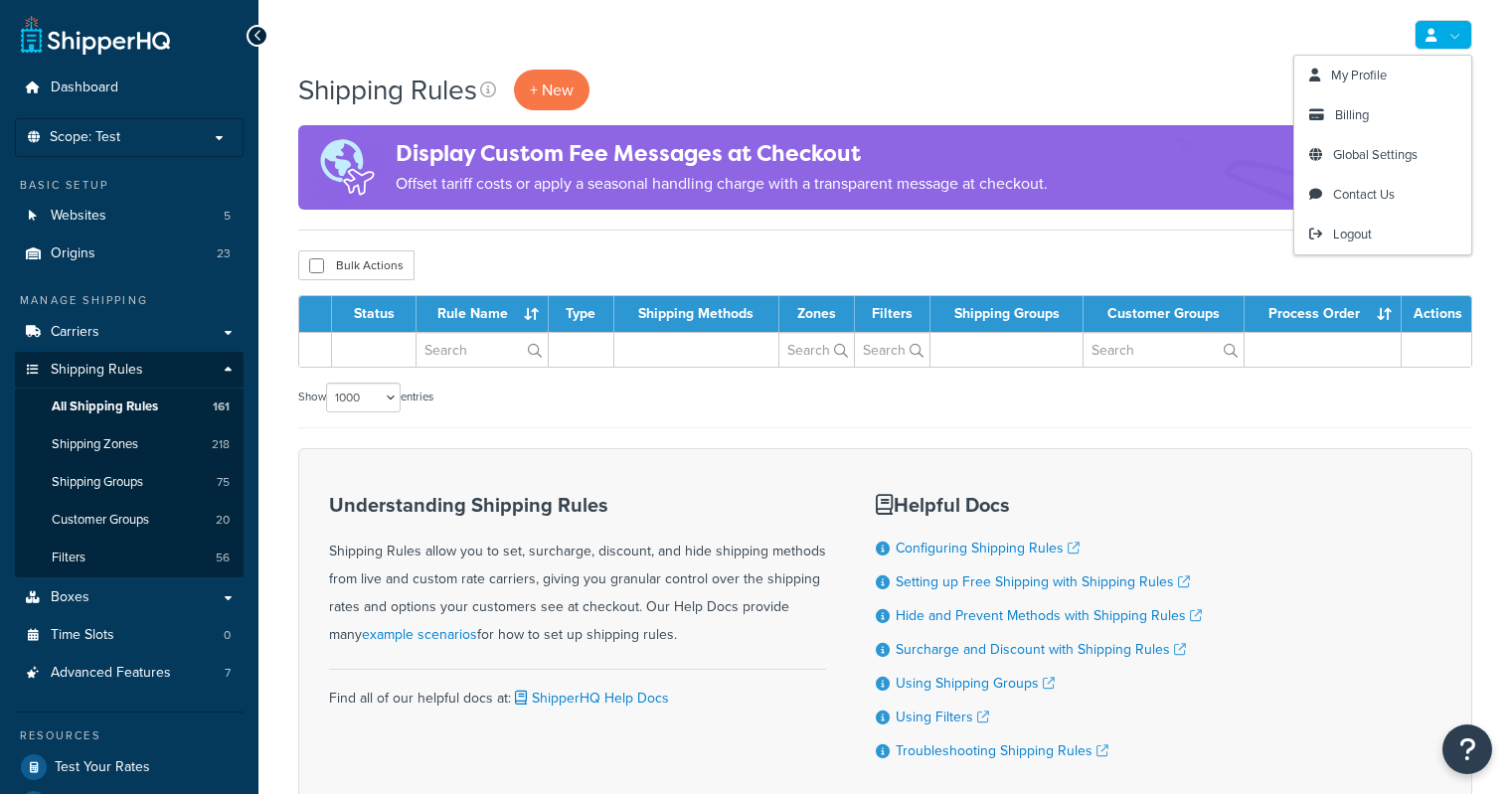 select on "1000" 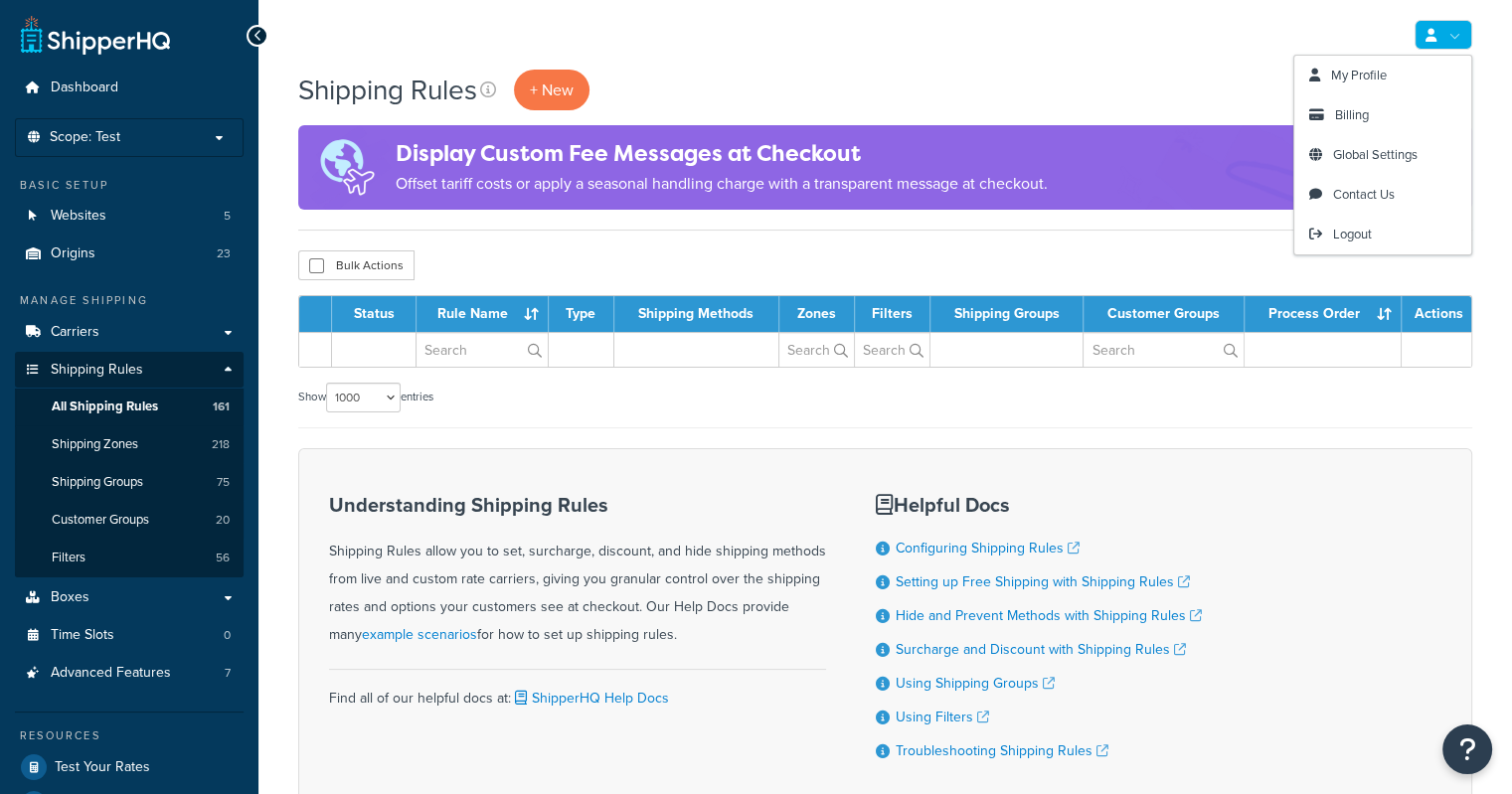 scroll, scrollTop: 0, scrollLeft: 0, axis: both 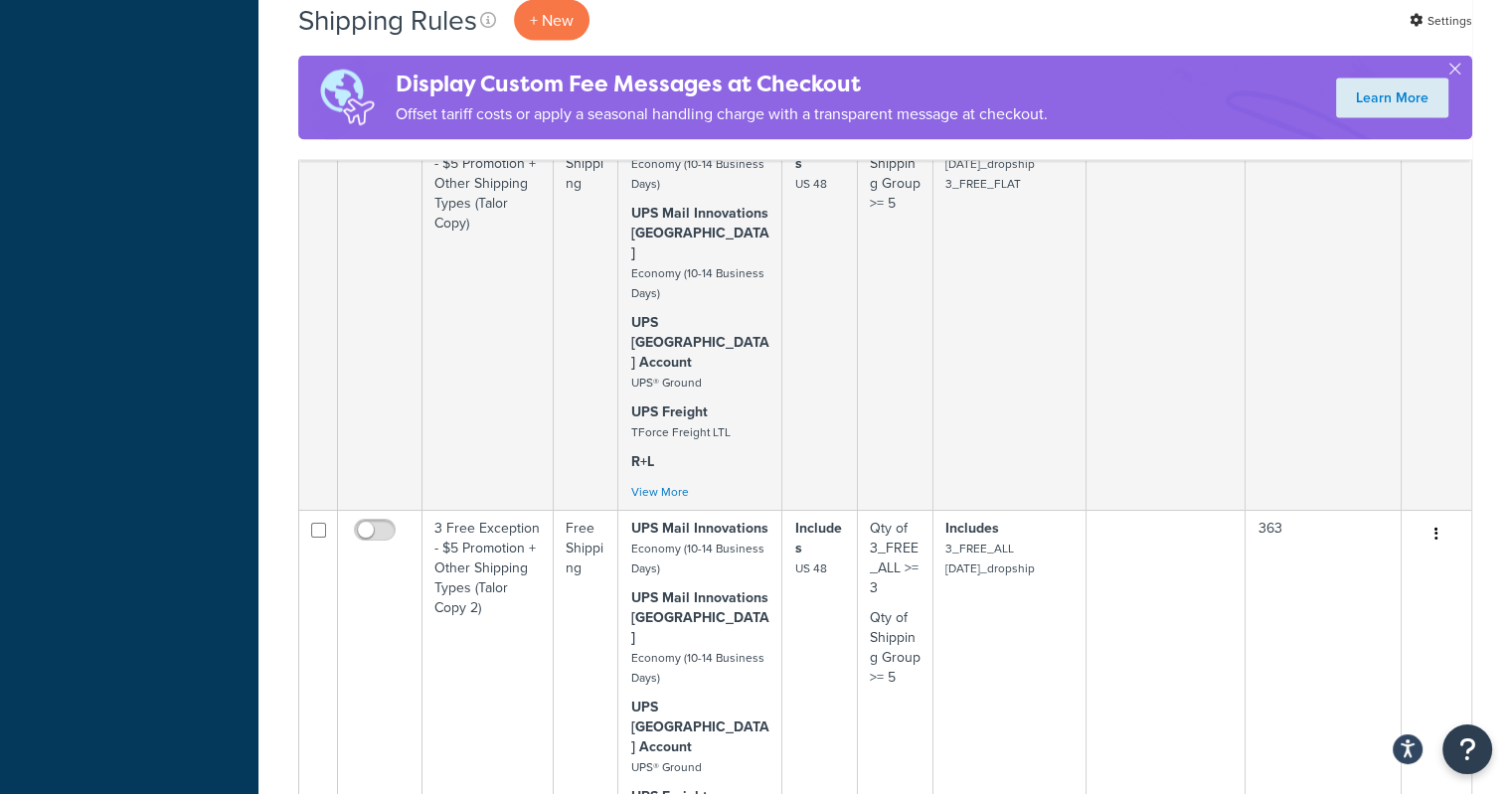 click on "EU Origins - Replacement Part + 3Free/Free Flat Rate" at bounding box center (488, 5506) 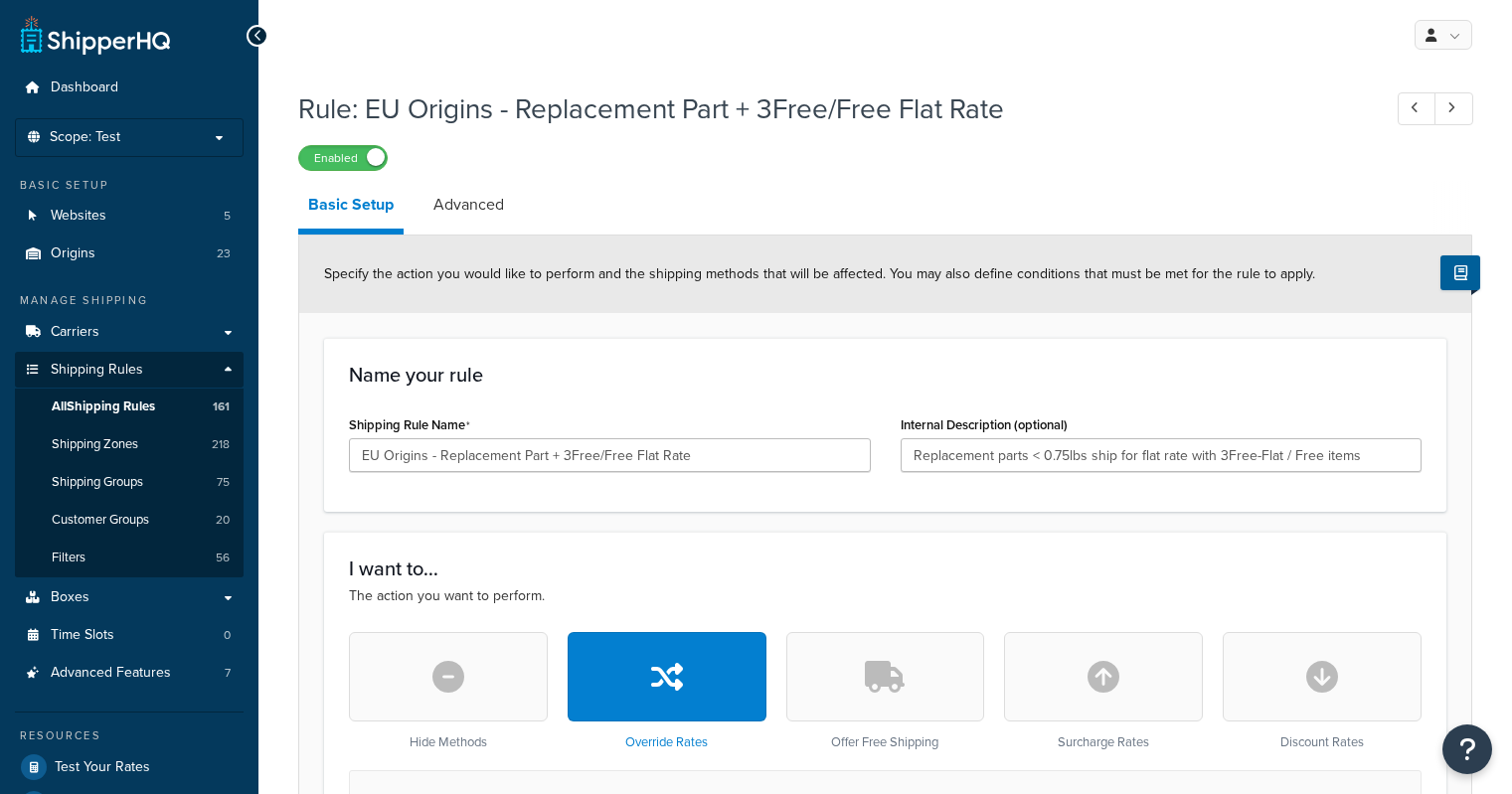 select on "SHIPPING_GROUP" 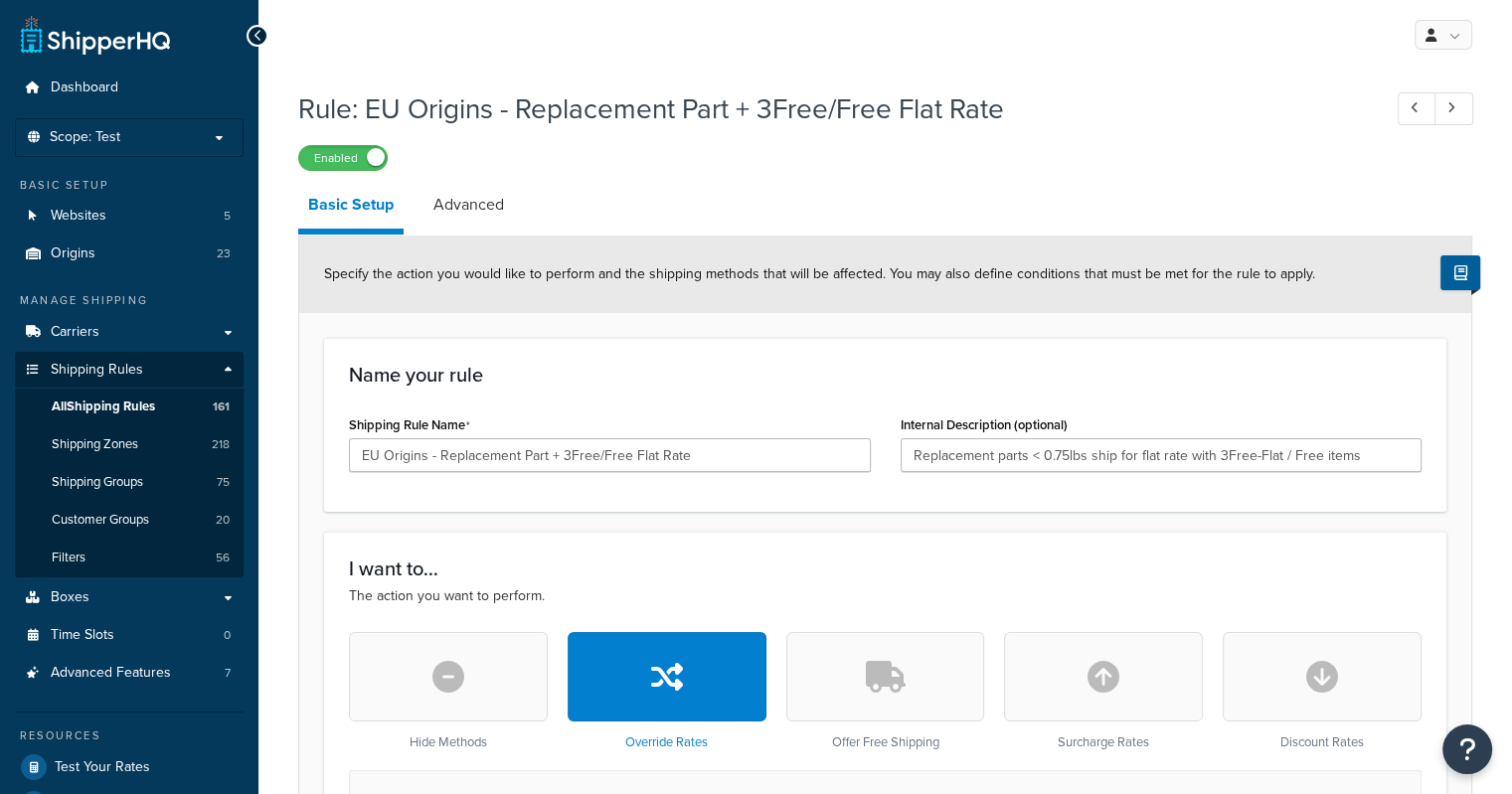 scroll, scrollTop: 0, scrollLeft: 0, axis: both 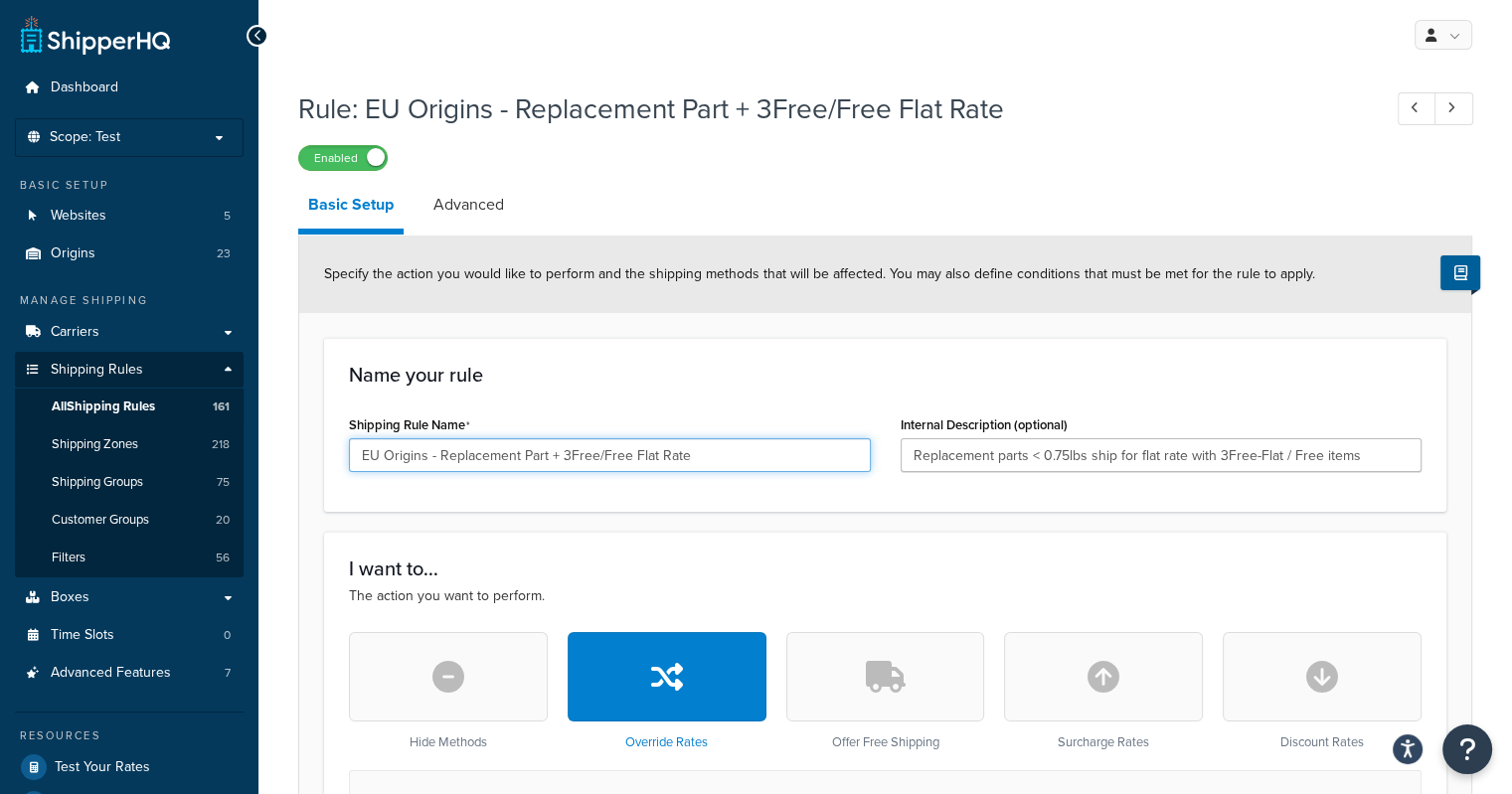 drag, startPoint x: 689, startPoint y: 455, endPoint x: 289, endPoint y: 454, distance: 400.00125 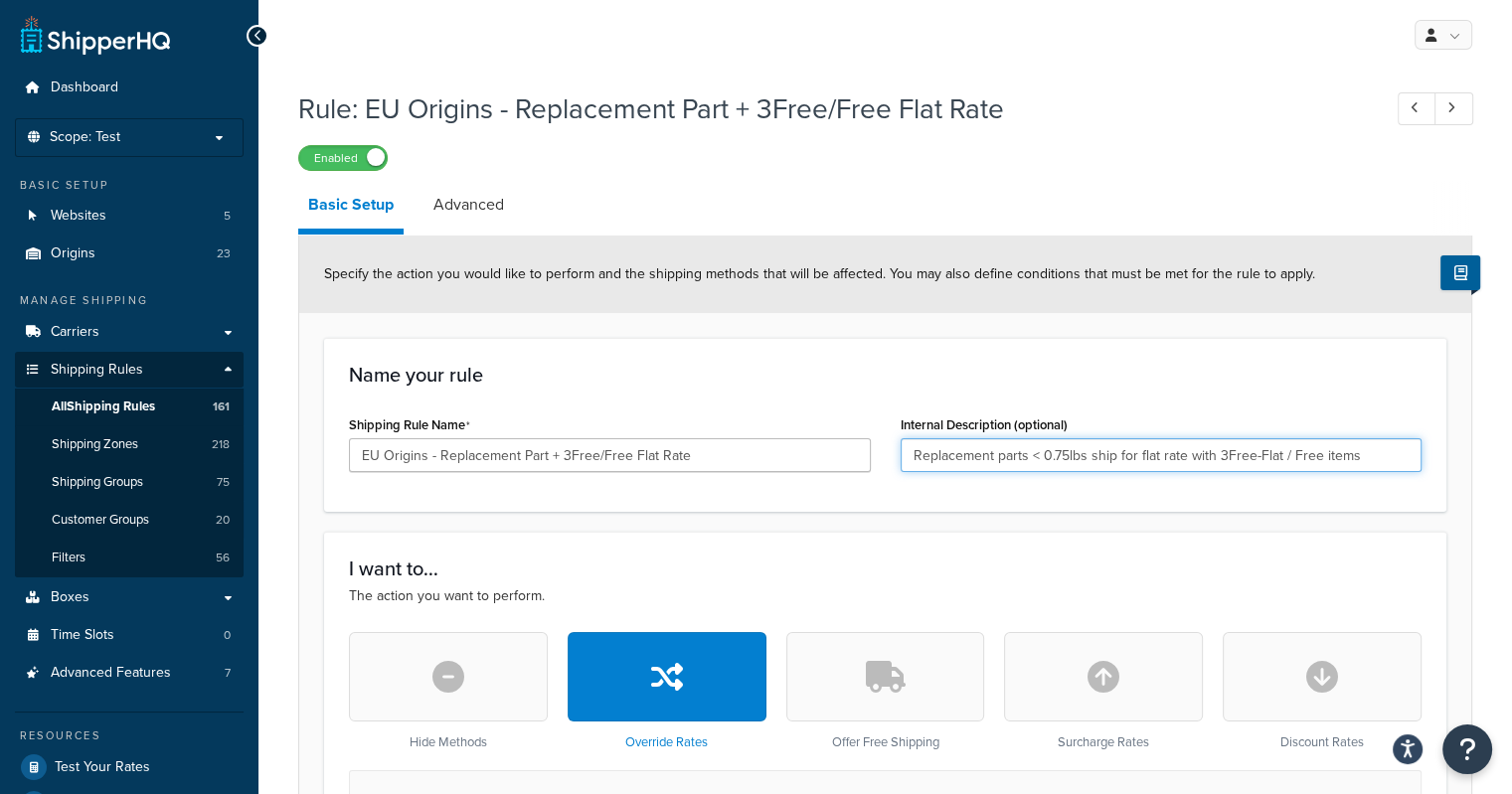 drag, startPoint x: 914, startPoint y: 456, endPoint x: 1517, endPoint y: 480, distance: 603.4774 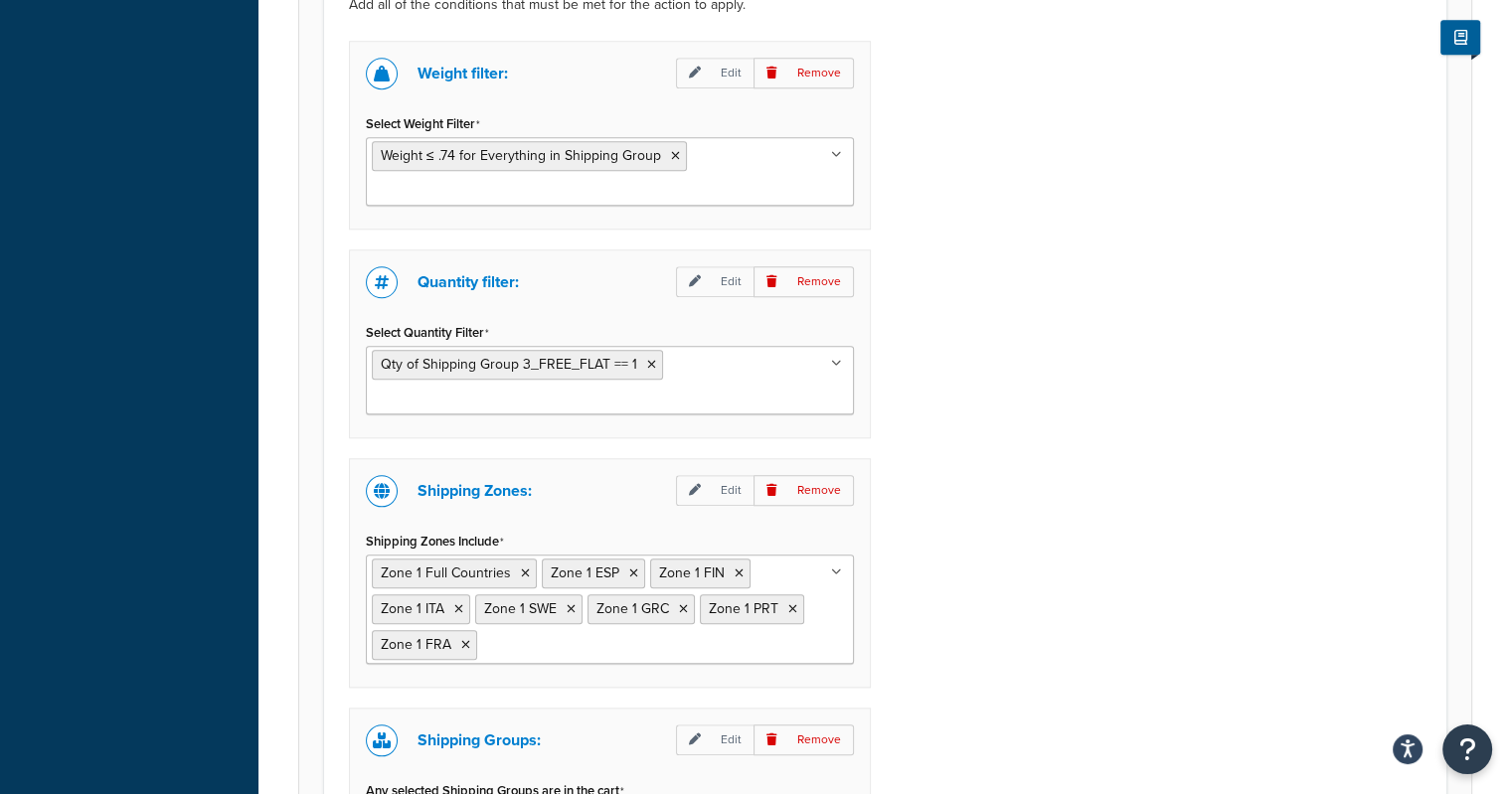 scroll, scrollTop: 1987, scrollLeft: 0, axis: vertical 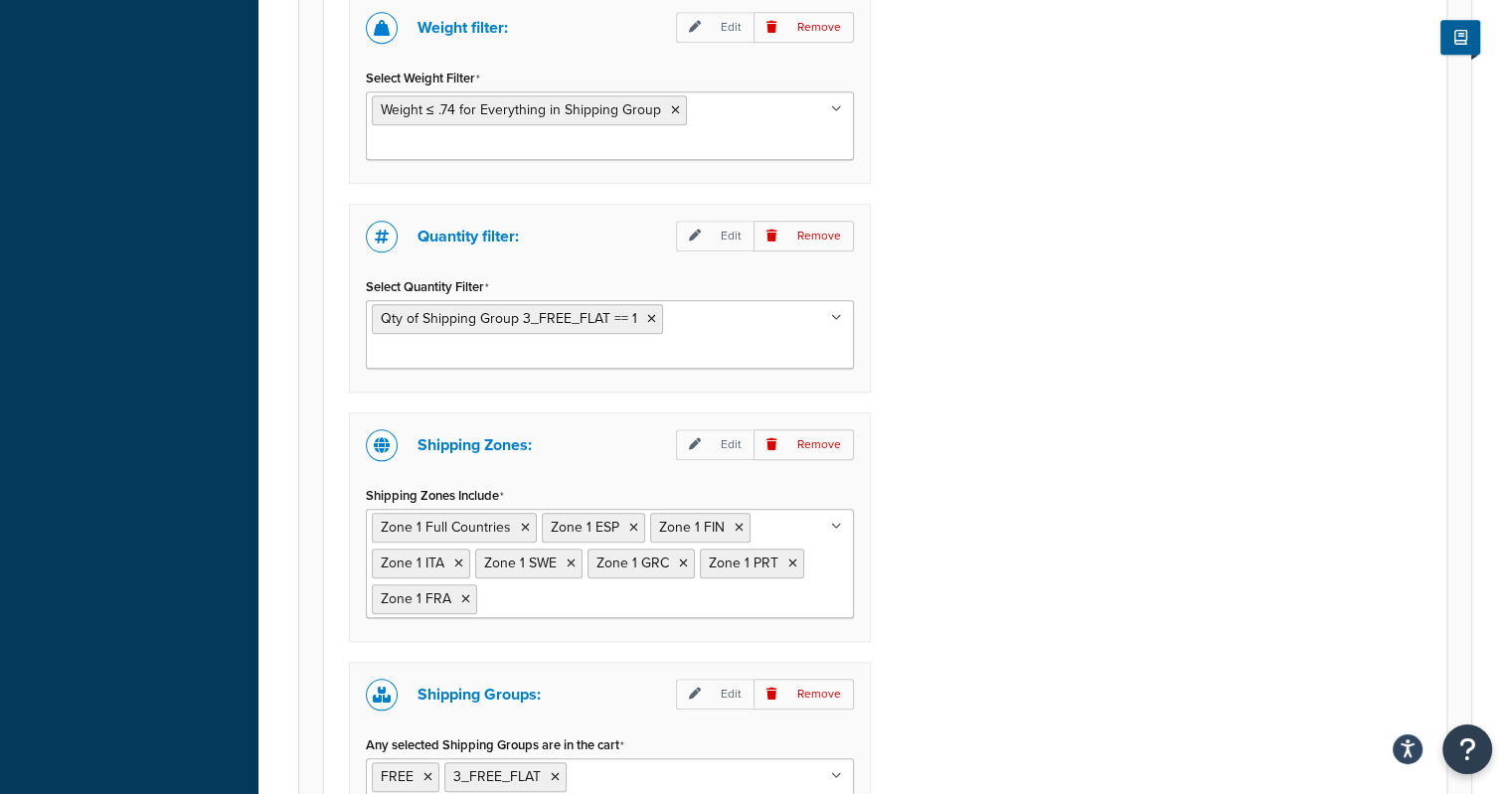 click on "Weight filter: Edit Remove Select Weight Filter   Weight ≤ .74 for Everything in Shipping Group   Weight < 11lbs Weight > 11 Weight < 11 Weight > 250 lbs Weight > 500lbs Weight =< 3lbs Weight <= 48.5 (Each UPS Item) Weight > 1KG / 2.20462LB Weight > 2KG / 4.409245 LB Weight > 500G / 1.10231 Weight < 1KG / 2.20462 Weight < 2KG / 4.409245 Weight < 500G / 1.10231 SurePost Weight Limit SurePost Applies Range Weight ≥ 250 for Whole Cart Weight ≤ 249.99 for Whole Cart Weight ≤ 500 for Whole Cart Weight >= 25lbs Weight < 150 lbs Weight > 150 lbs Weight > 30lbs Whole Cart Weight < 250lbs Weight < 1.1lbs Qty of Shipping Group 3_FREE_UPS <= 1 Qty of 3_FREE_UPS < 2 5HUNDO weight threshold Weight ≥ 480 for Everything in Shipping Group Weight ≥ 150 for Whole Cart Weight < 50lbs Whole Cart Weight ≥ 4.4 for Whole Cart Quantity filter: Edit Remove Select Quantity Filter   Qty of Shipping Group 3_FREE_FLAT == 1   Qty of Shipping Group 3_FREE_UPS >= 3 Qty of Shipping Group 3_FREE_SUREPOST >= 3 Shipping Zones:" at bounding box center [885, 473] 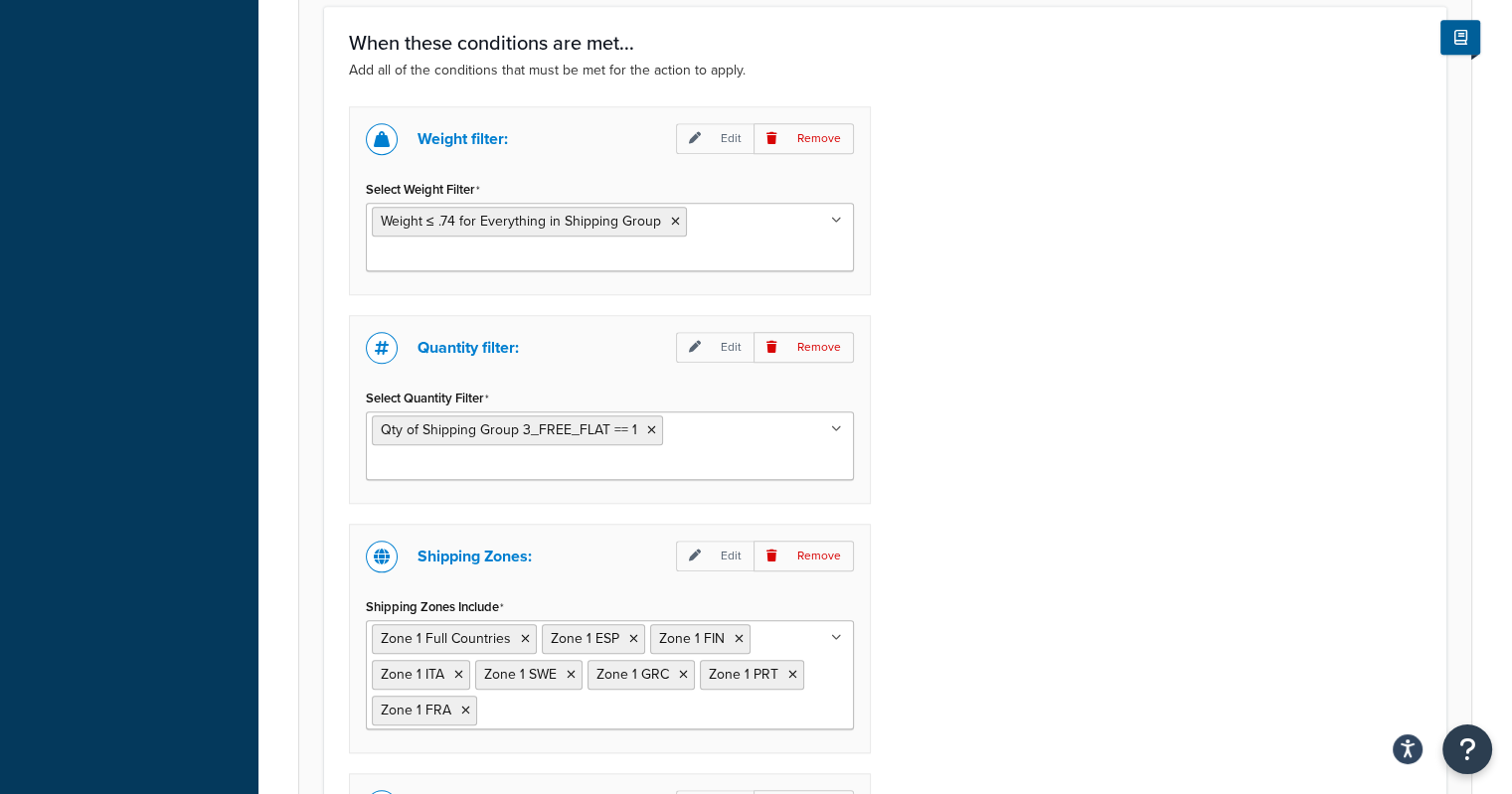 scroll, scrollTop: 1879, scrollLeft: 0, axis: vertical 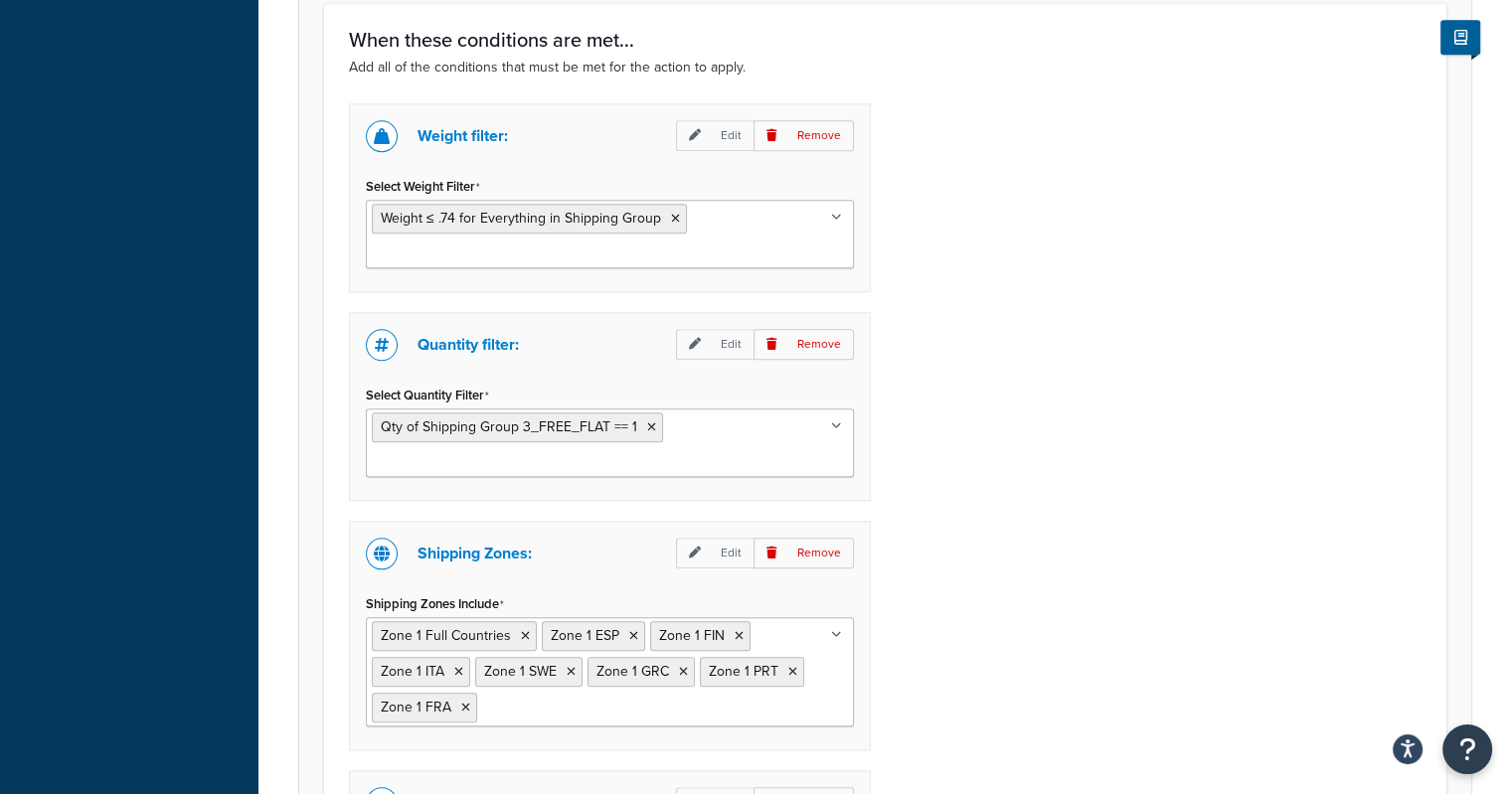 click on "Weight filter: Edit Remove Select Weight Filter   Weight ≤ .74 for Everything in Shipping Group   Weight < 11lbs Weight > 11 Weight < 11 Weight > 250 lbs Weight > 500lbs Weight =< 3lbs Weight <= 48.5 (Each UPS Item) Weight > 1KG / 2.20462LB Weight > 2KG / 4.409245 LB Weight > 500G / 1.10231 Weight < 1KG / 2.20462 Weight < 2KG / 4.409245 Weight < 500G / 1.10231 SurePost Weight Limit SurePost Applies Range Weight ≥ 250 for Whole Cart Weight ≤ 249.99 for Whole Cart Weight ≤ 500 for Whole Cart Weight >= 25lbs Weight < 150 lbs Weight > 150 lbs Weight > 30lbs Whole Cart Weight < 250lbs Weight < 1.1lbs Qty of Shipping Group 3_FREE_UPS <= 1 Qty of 3_FREE_UPS < 2 5HUNDO weight threshold Weight ≥ 480 for Everything in Shipping Group Weight ≥ 150 for Whole Cart Weight < 50lbs Whole Cart Weight ≥ 4.4 for Whole Cart Quantity filter: Edit Remove Select Quantity Filter   Qty of Shipping Group 3_FREE_FLAT == 1   Qty of Shipping Group 3_FREE_UPS >= 3 Qty of Shipping Group 3_FREE_SUREPOST >= 3 Shipping Zones:" at bounding box center [885, 581] 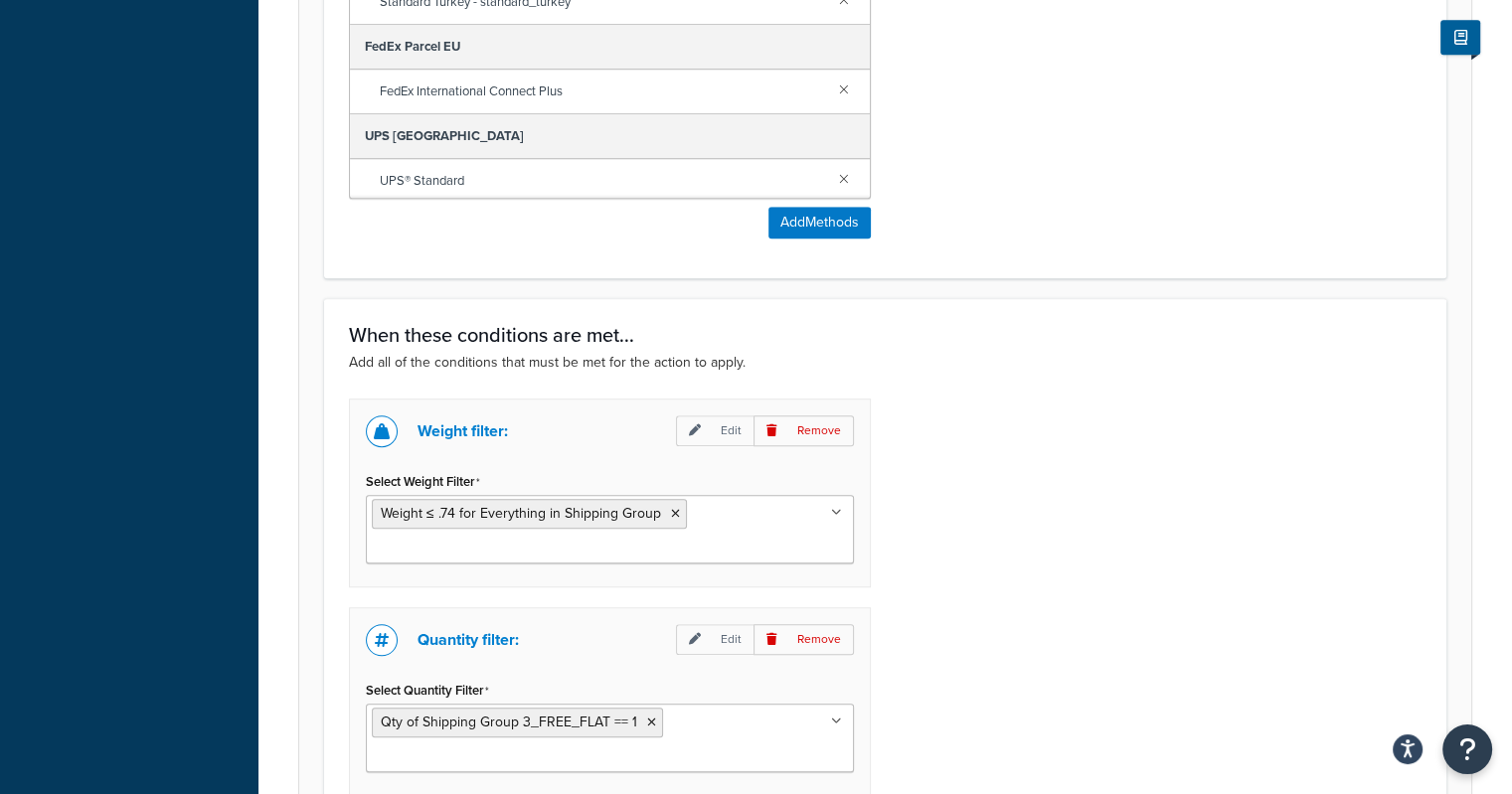 scroll, scrollTop: 1581, scrollLeft: 0, axis: vertical 